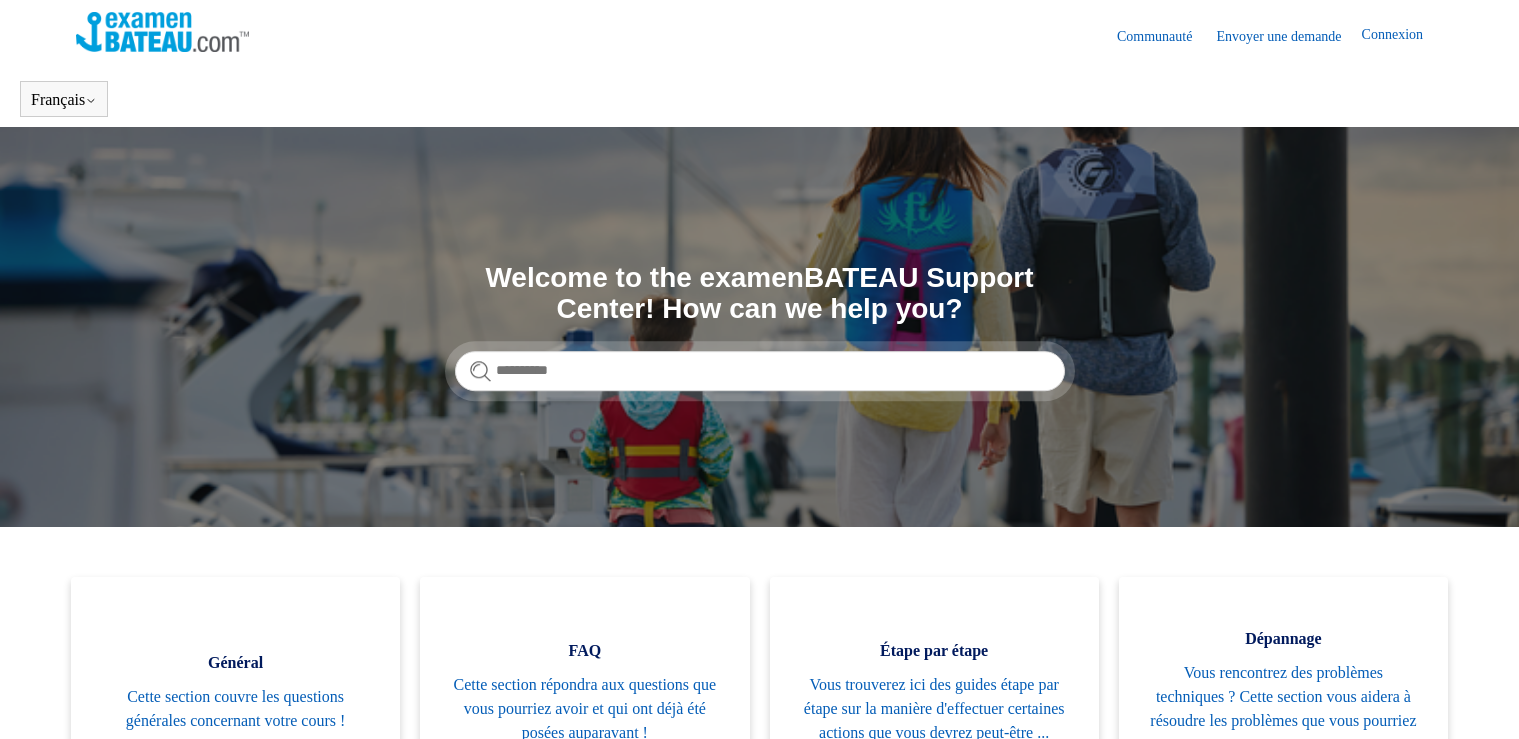 scroll, scrollTop: 0, scrollLeft: 0, axis: both 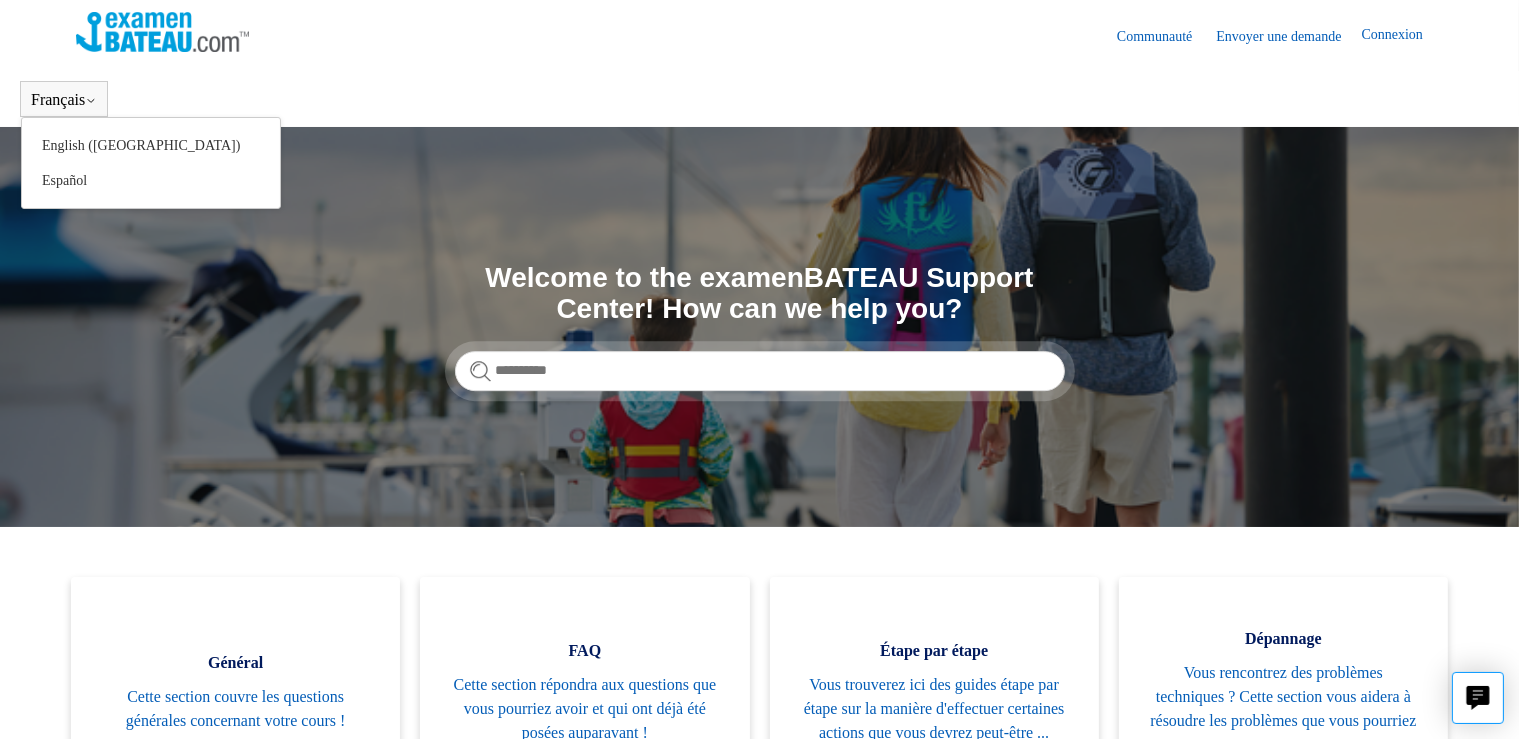 click on "Français" at bounding box center (64, 100) 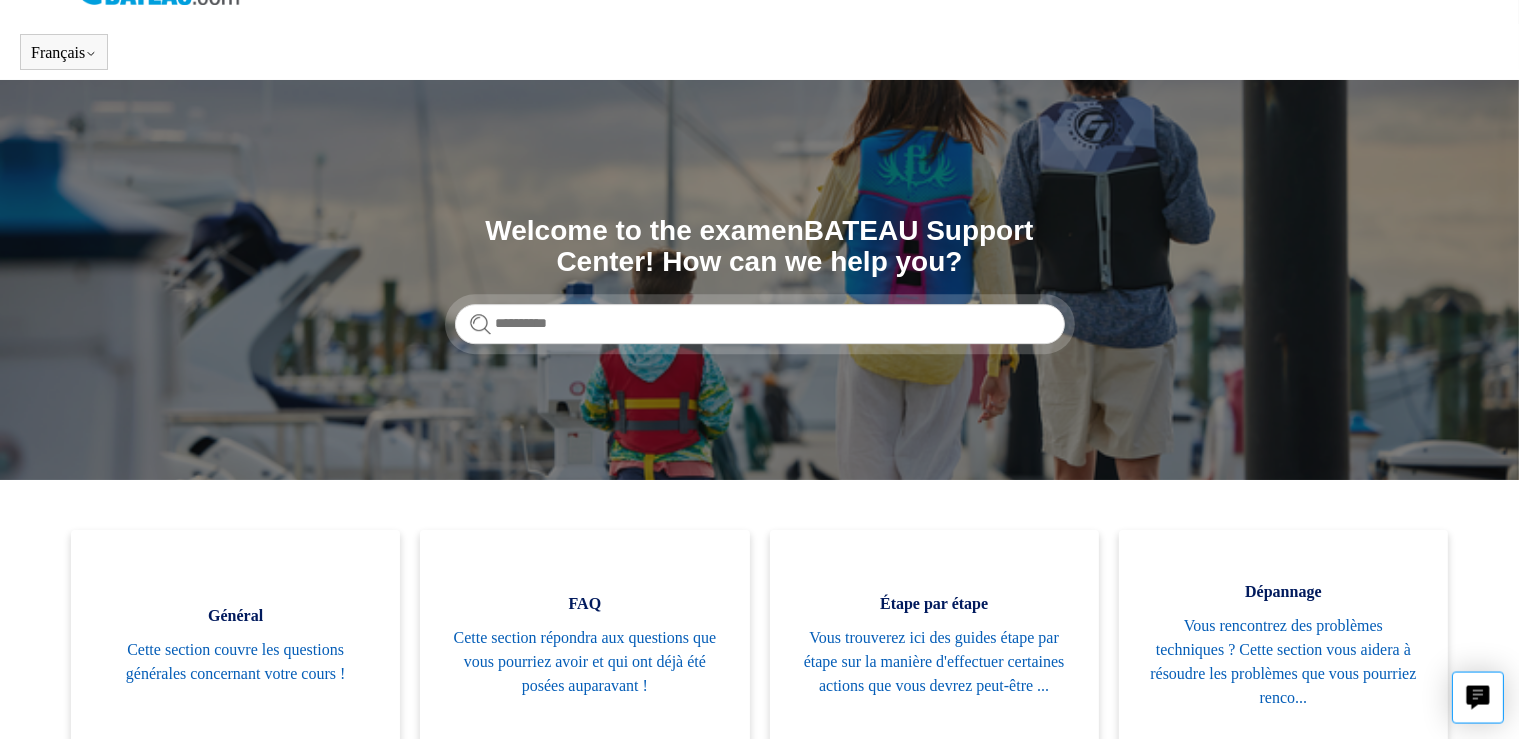 scroll, scrollTop: 16, scrollLeft: 0, axis: vertical 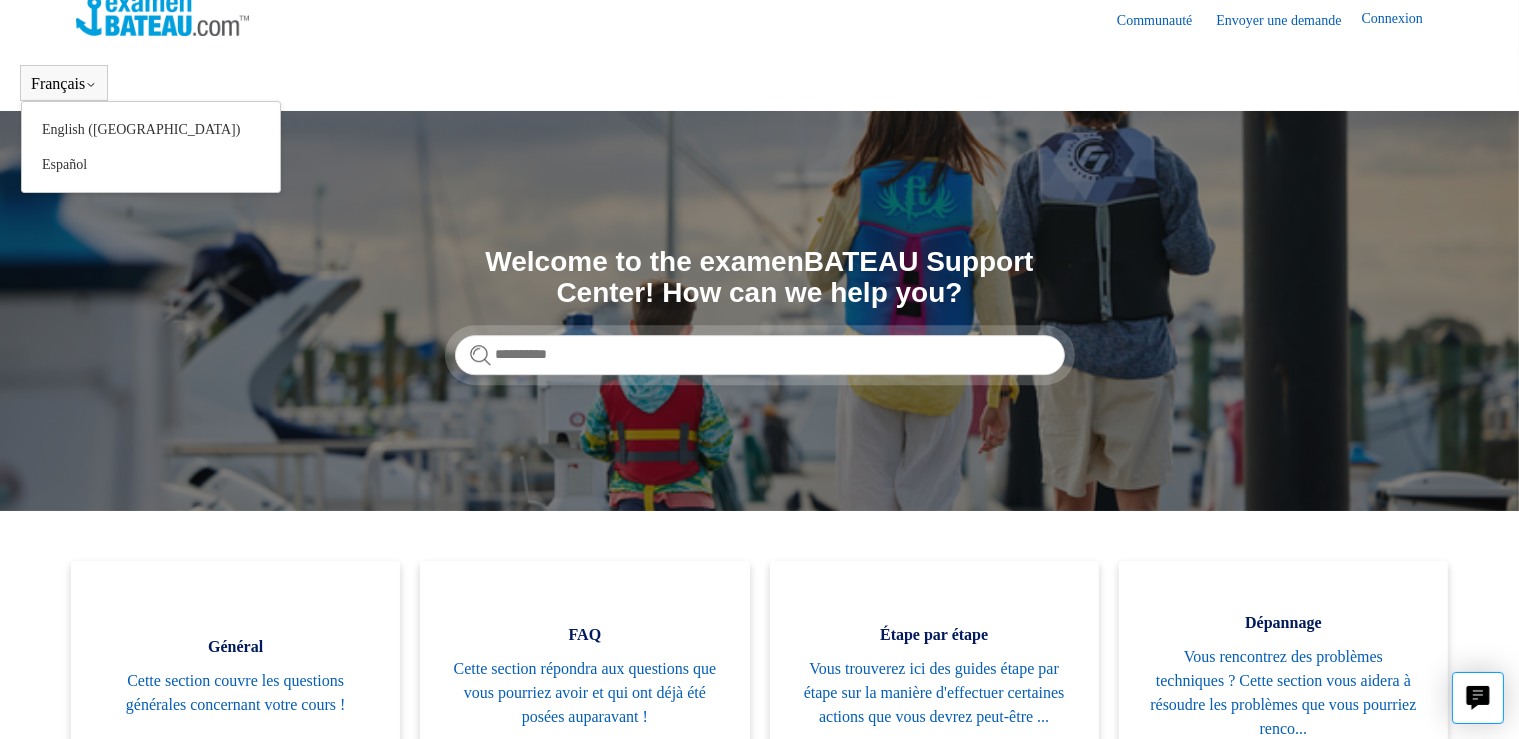 click on "Français
English (US)
Español" at bounding box center [64, 83] 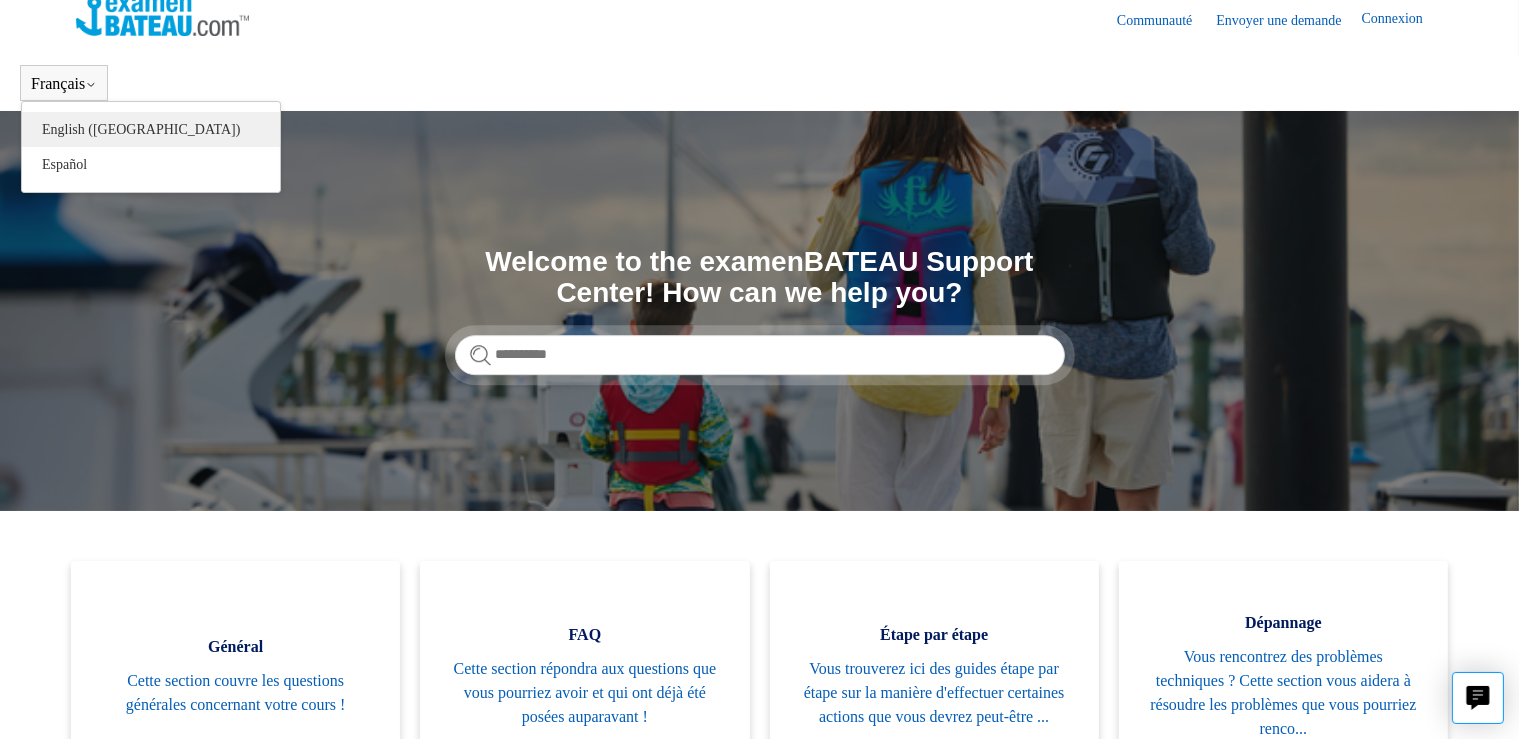 click on "English ([GEOGRAPHIC_DATA])" at bounding box center [151, 129] 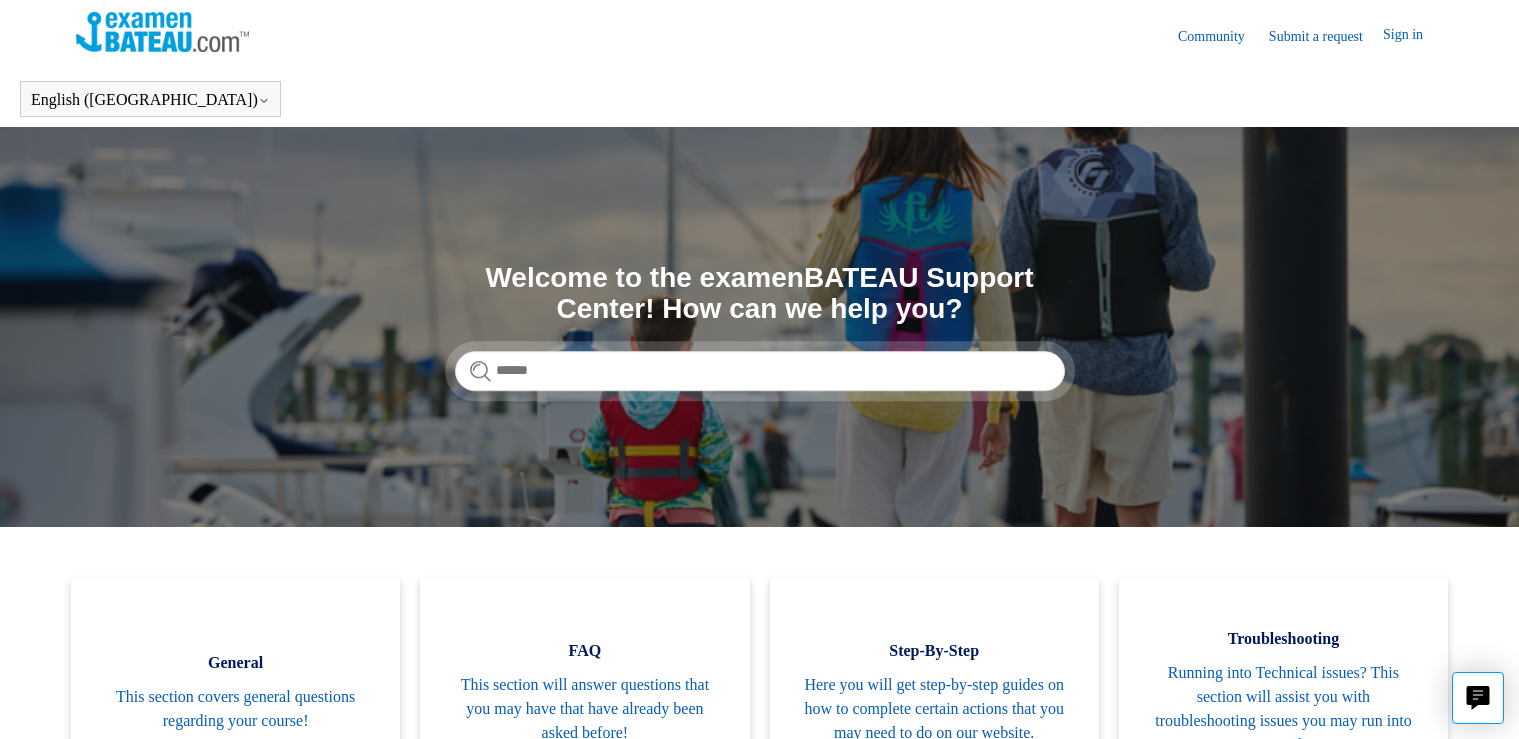 scroll, scrollTop: 0, scrollLeft: 0, axis: both 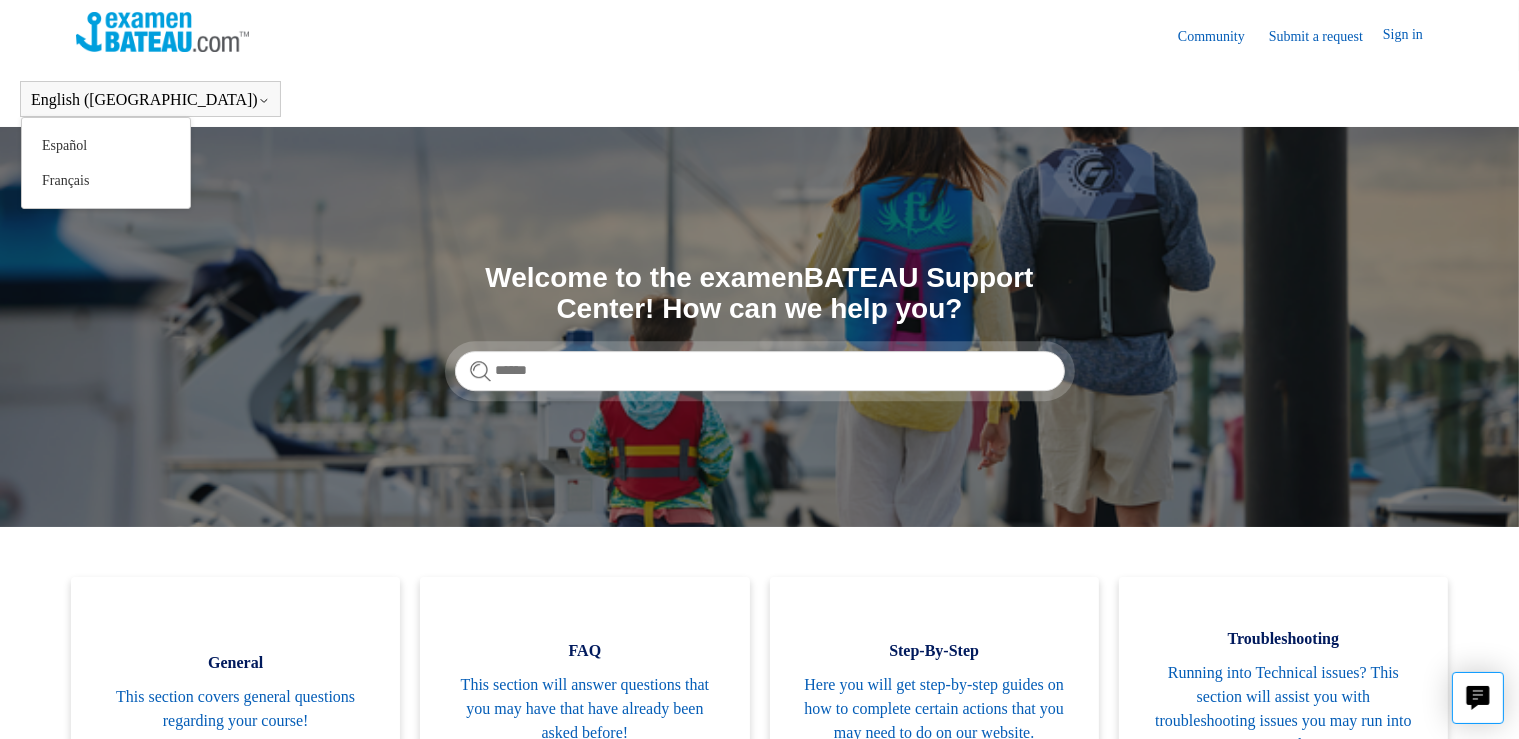 click on "English (US)
Español
Français" at bounding box center (150, 99) 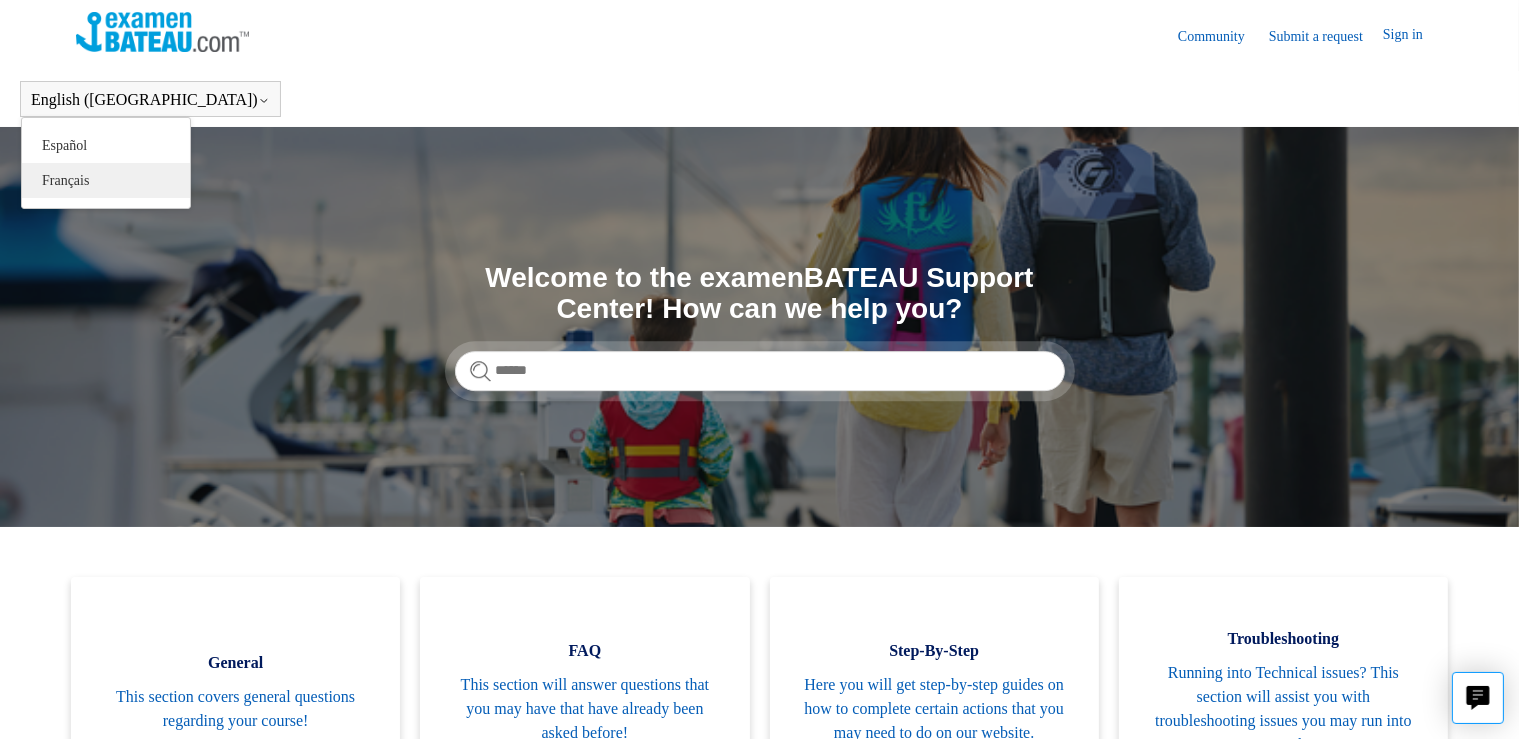 click on "Français" at bounding box center [106, 180] 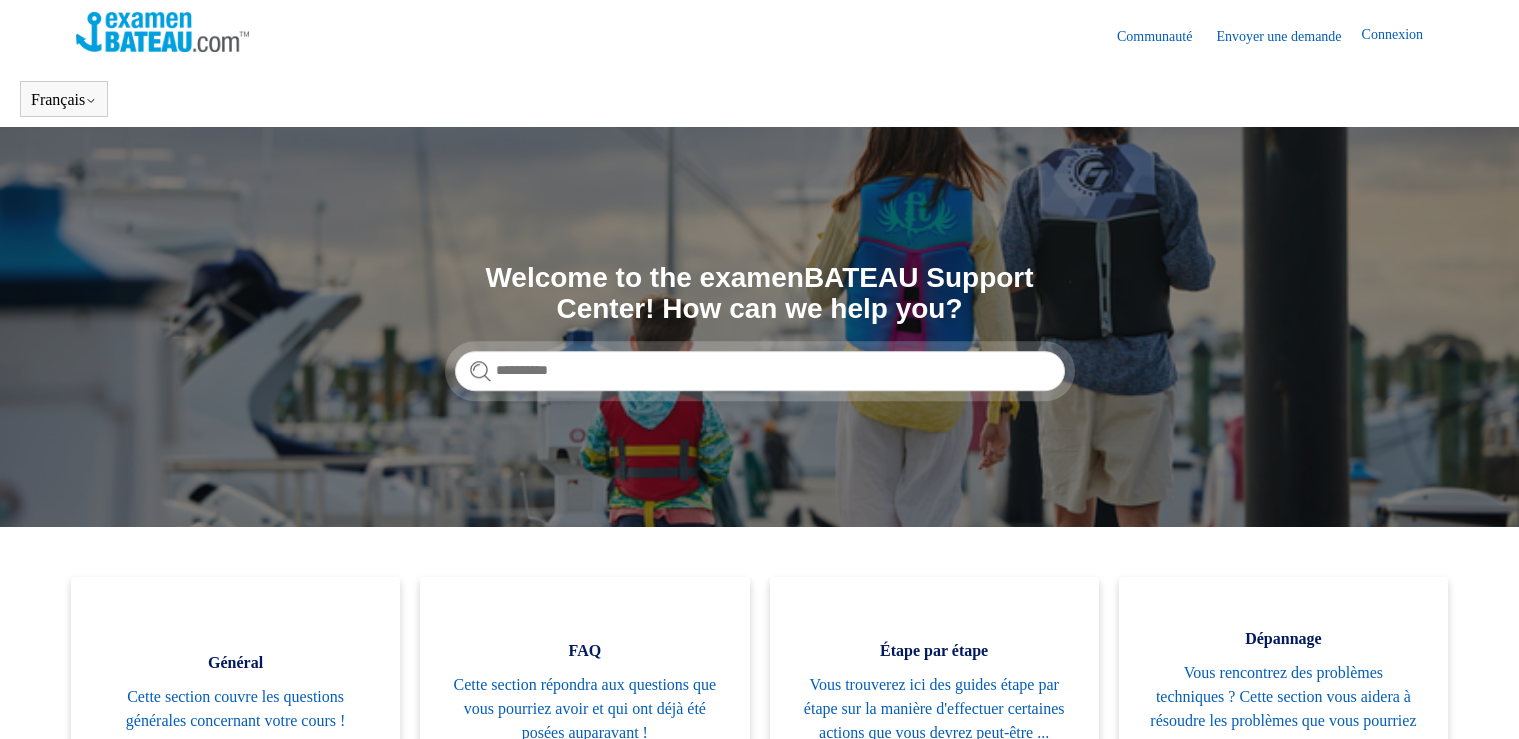 scroll, scrollTop: 0, scrollLeft: 0, axis: both 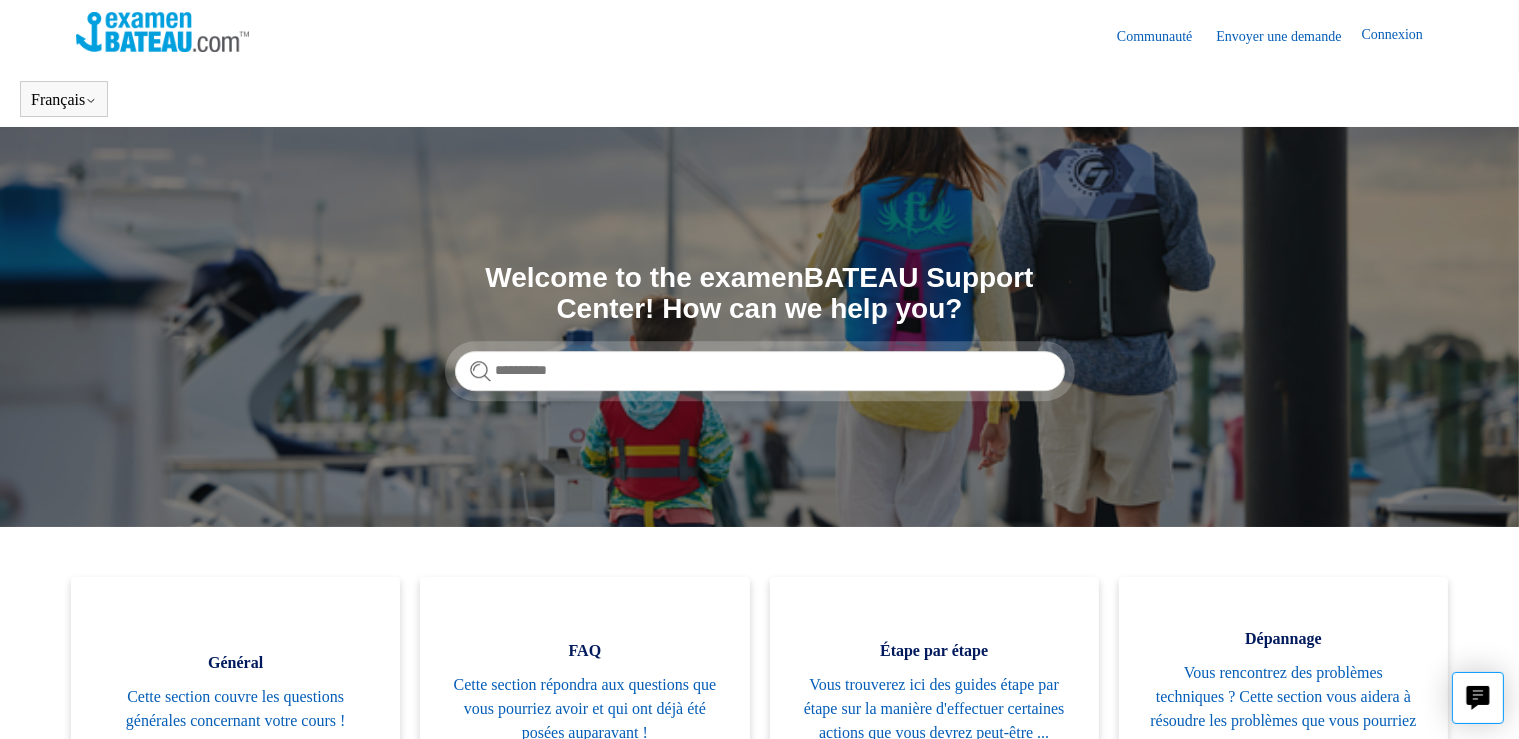 click on "Envoyer une demande" at bounding box center [1288, 36] 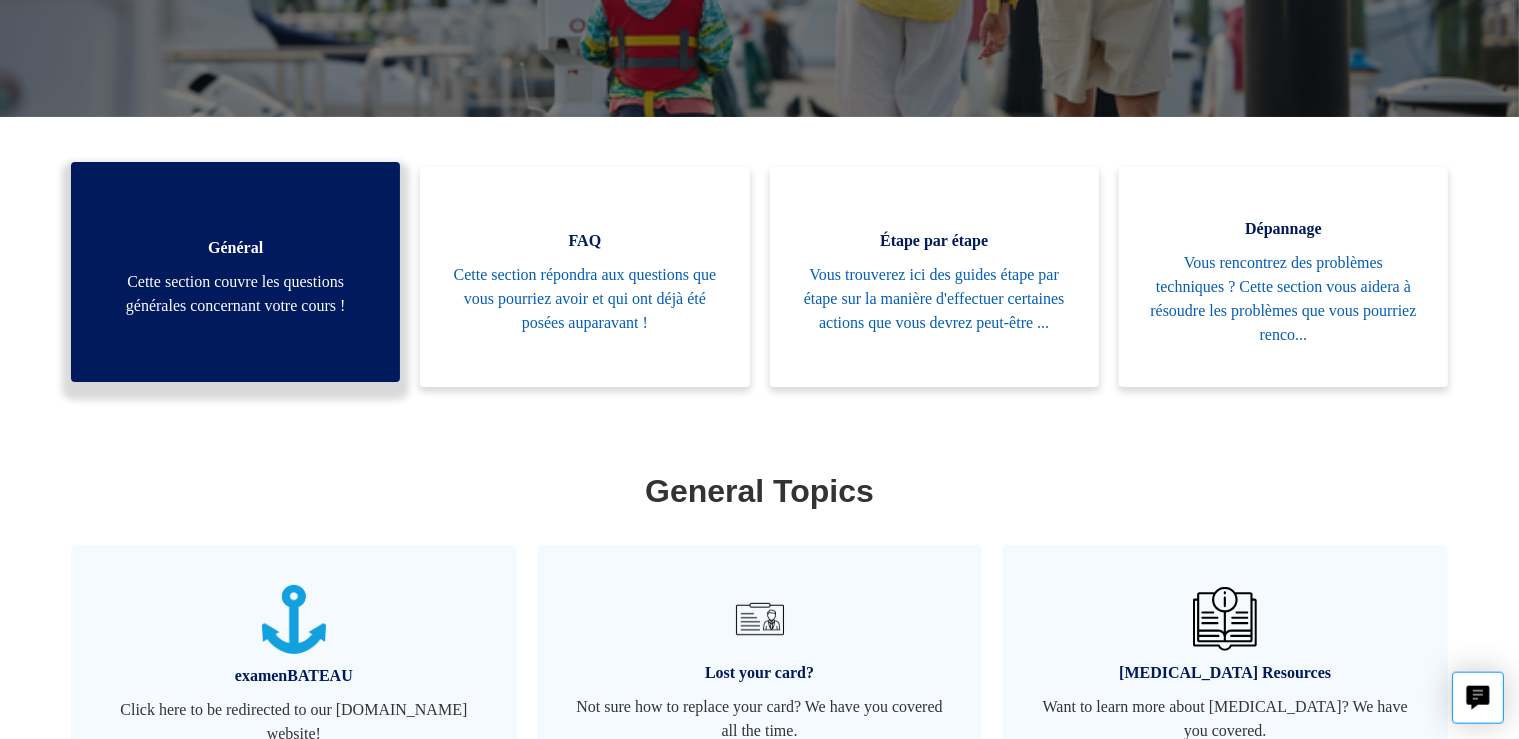 scroll, scrollTop: 422, scrollLeft: 0, axis: vertical 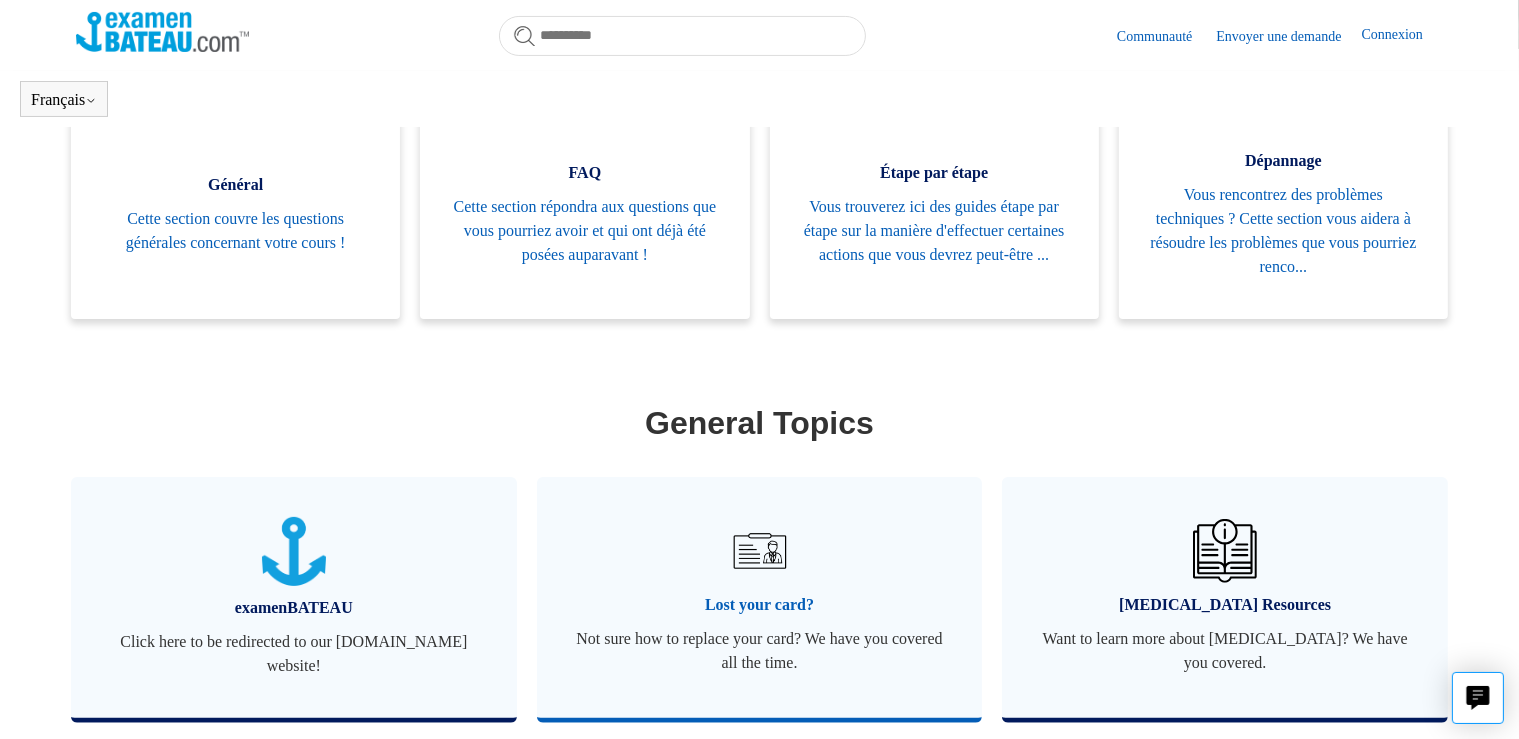 click on "Lost your card?" at bounding box center (760, 605) 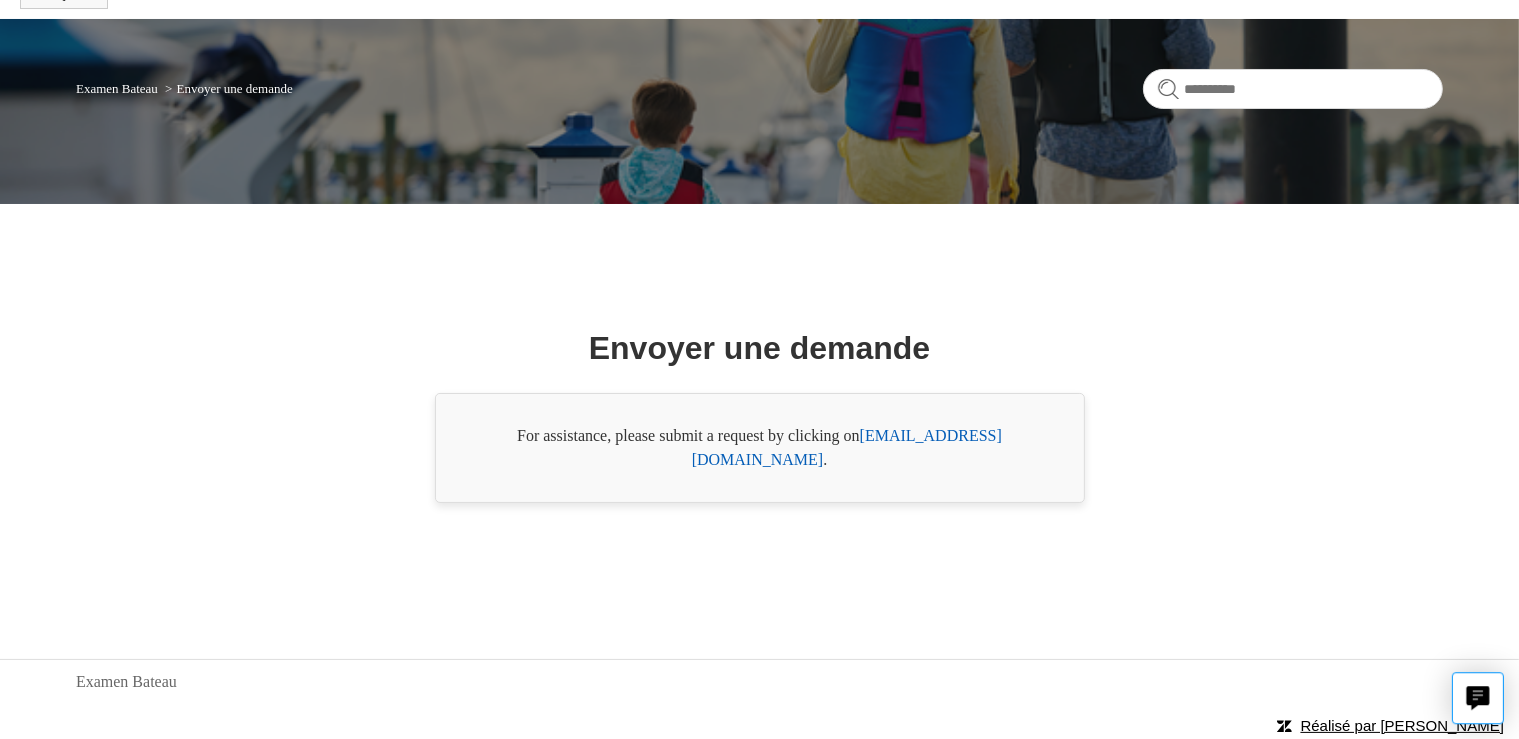 scroll, scrollTop: 109, scrollLeft: 0, axis: vertical 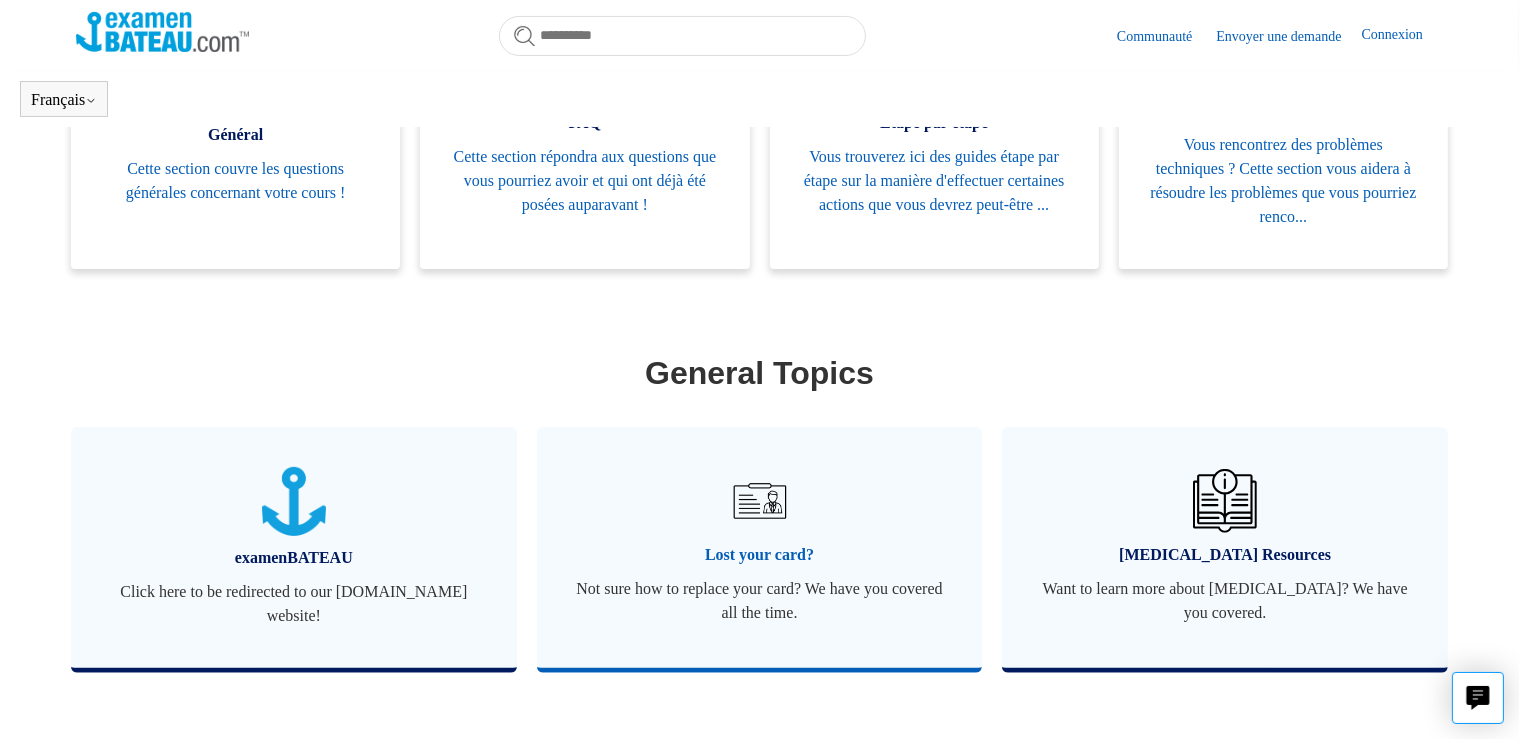 click on "Lost your card?" at bounding box center [760, 555] 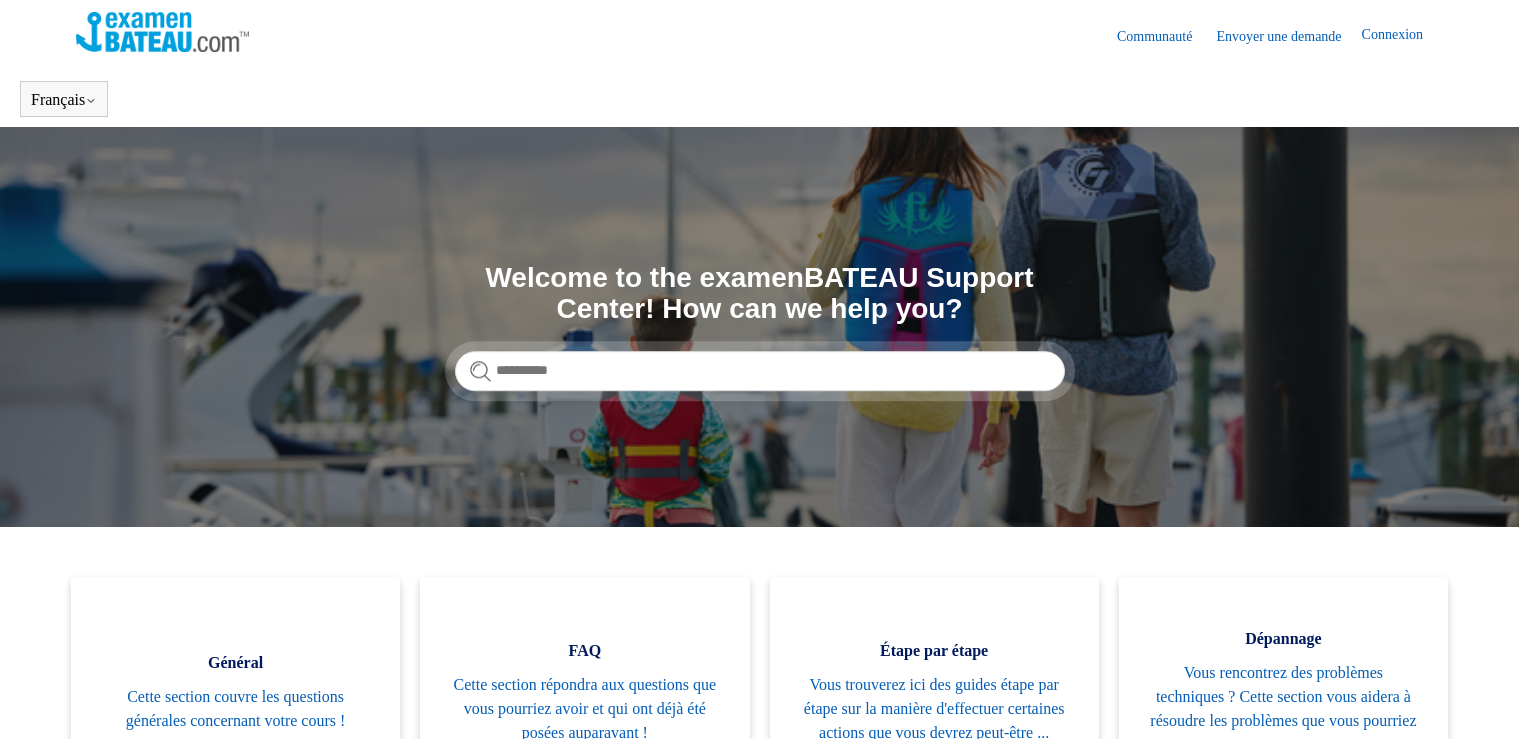 scroll, scrollTop: 0, scrollLeft: 0, axis: both 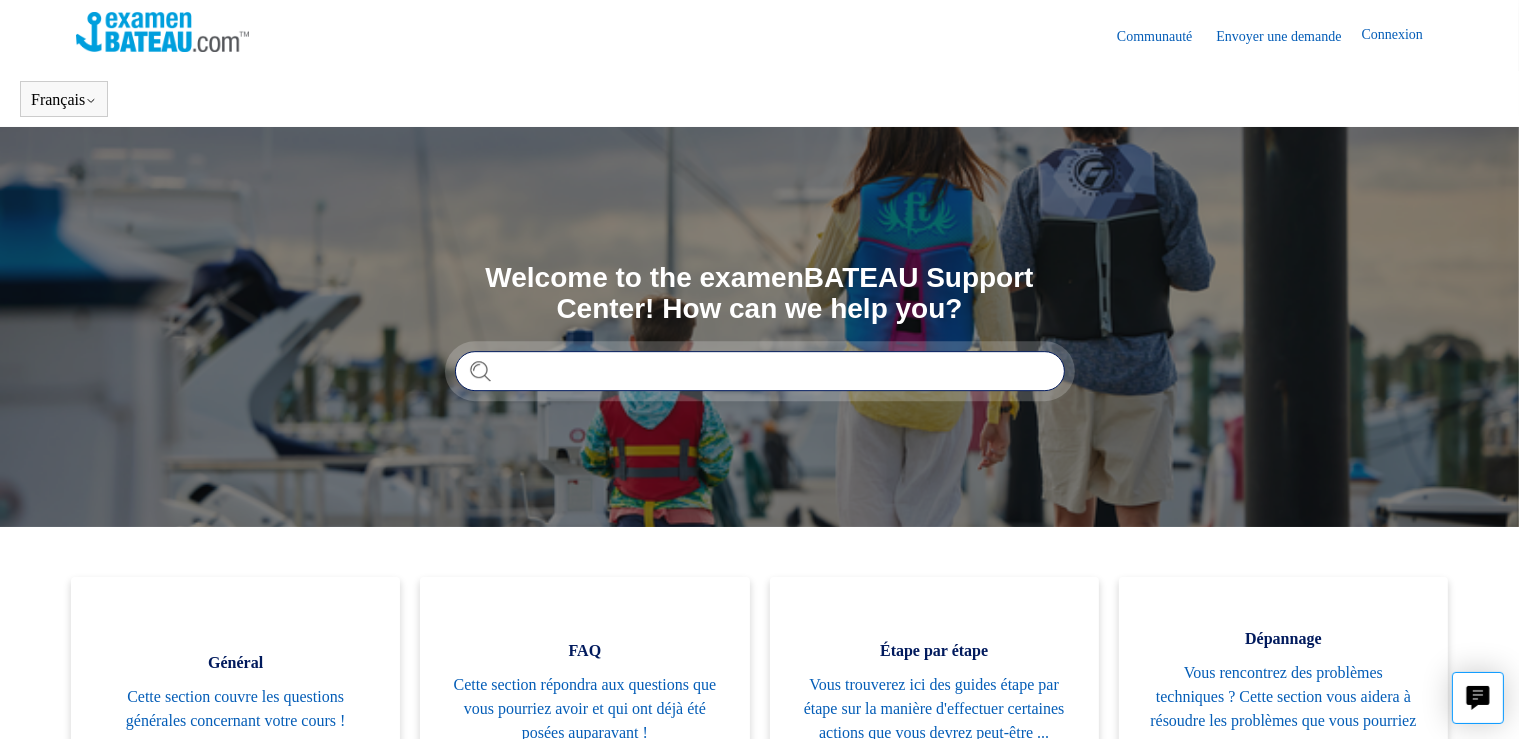 click at bounding box center [760, 371] 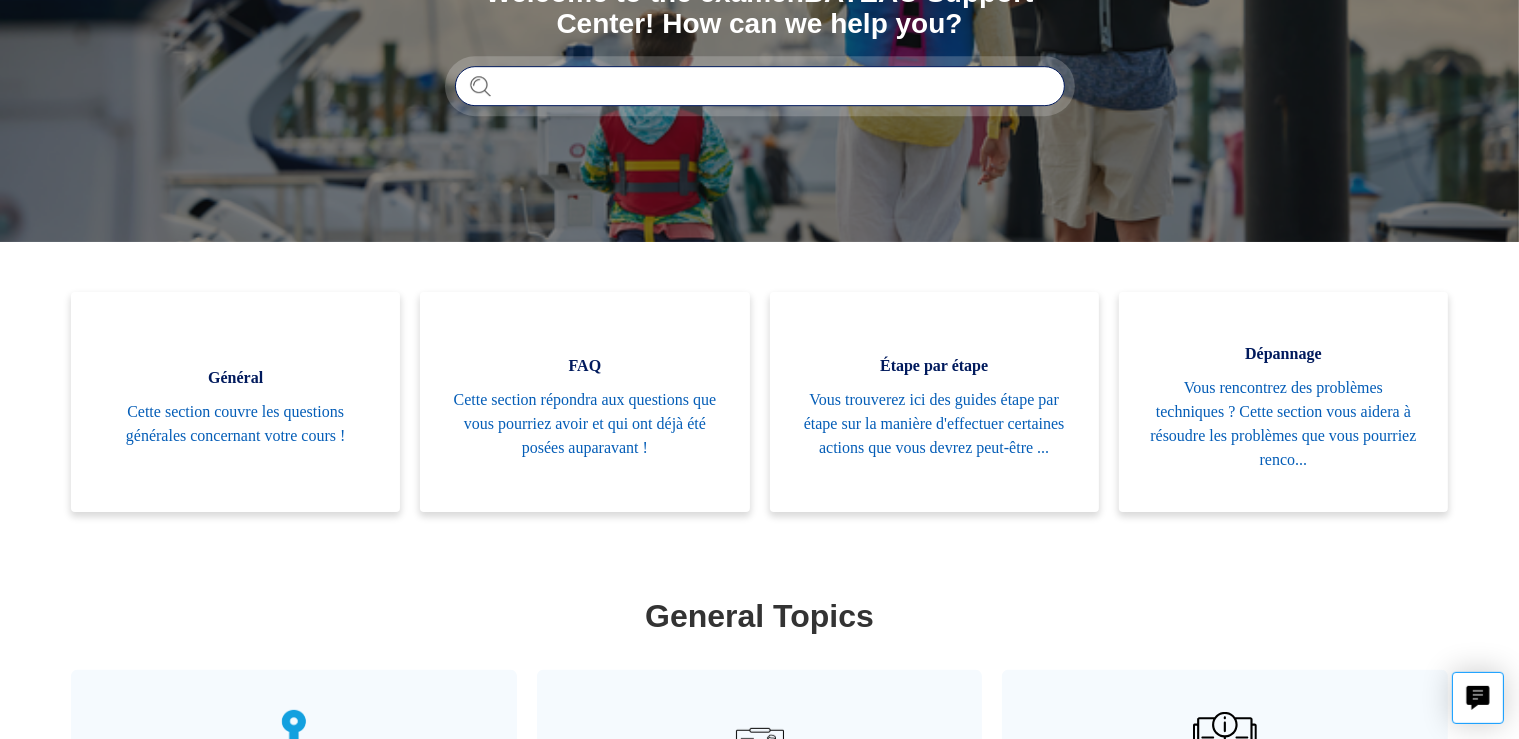 scroll, scrollTop: 0, scrollLeft: 0, axis: both 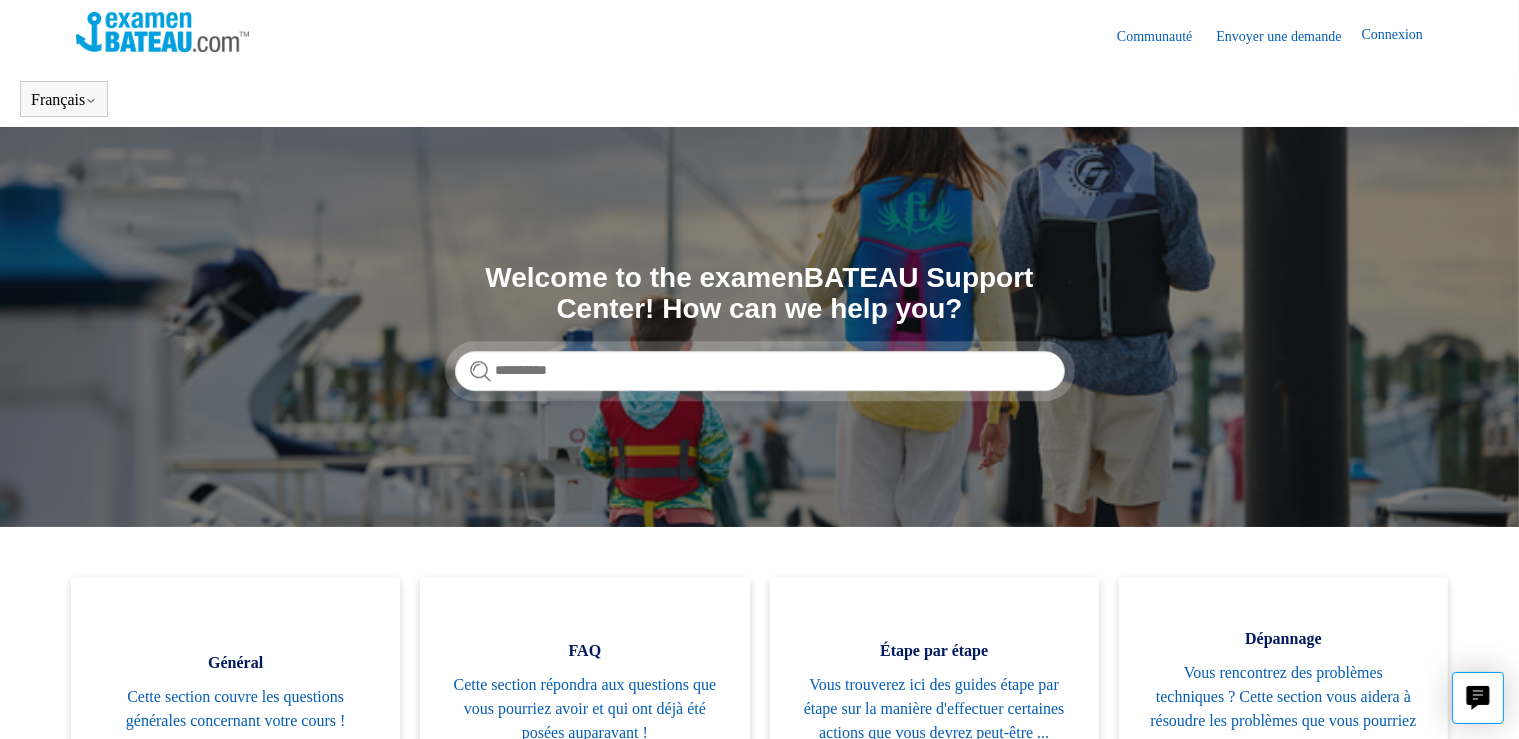 click on "Recherche
Welcome to the examenBATEAU Support Center! How can we help you?" at bounding box center (759, 327) 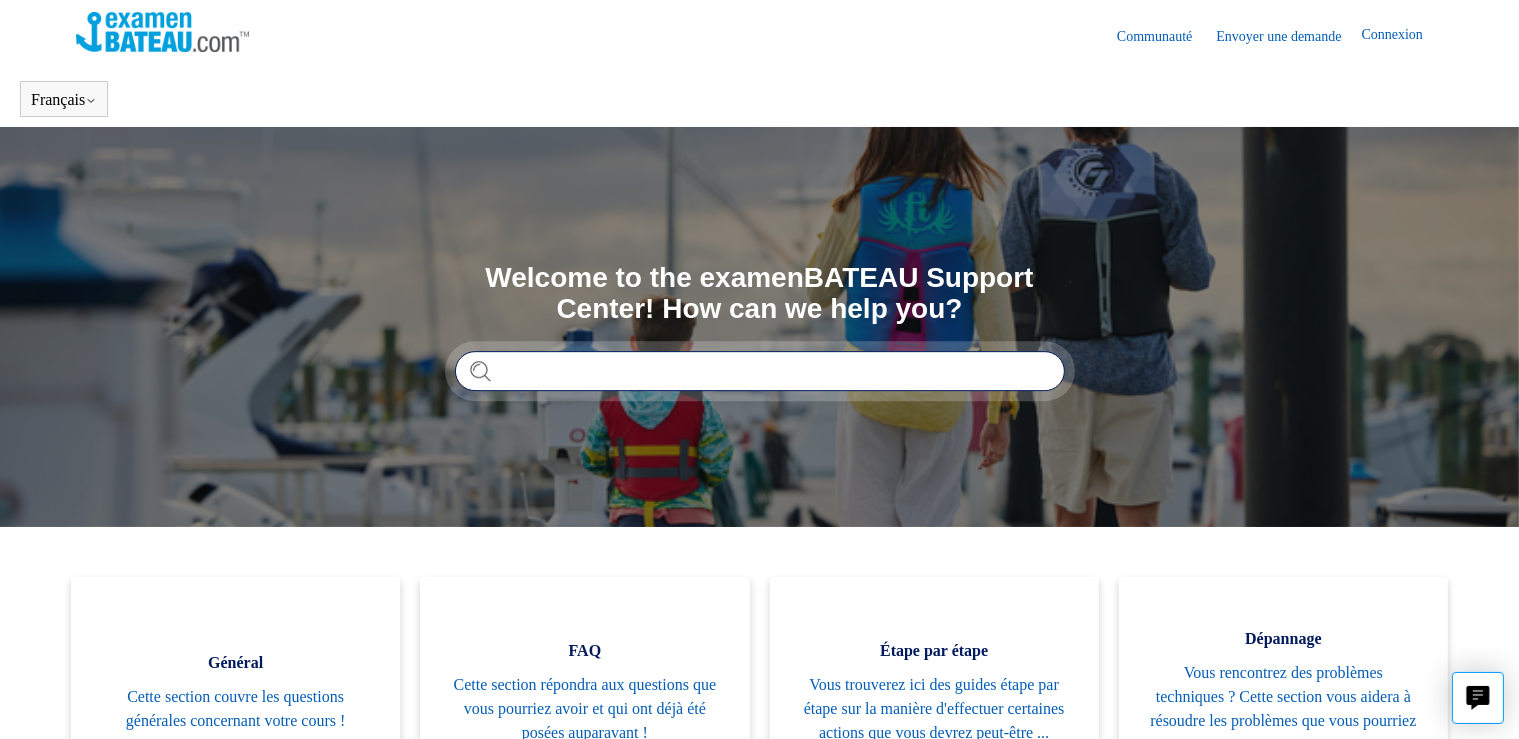 click at bounding box center (760, 371) 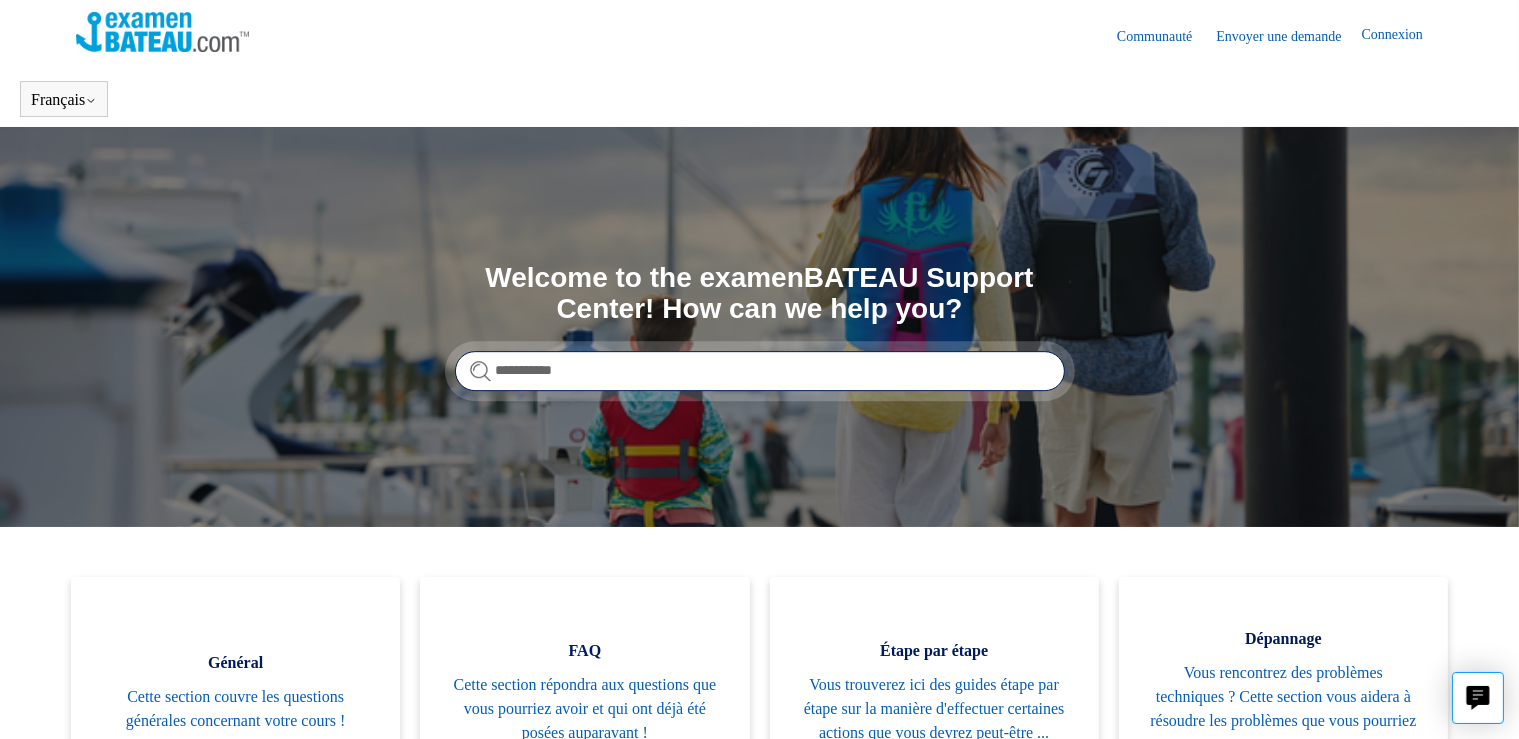 type on "**********" 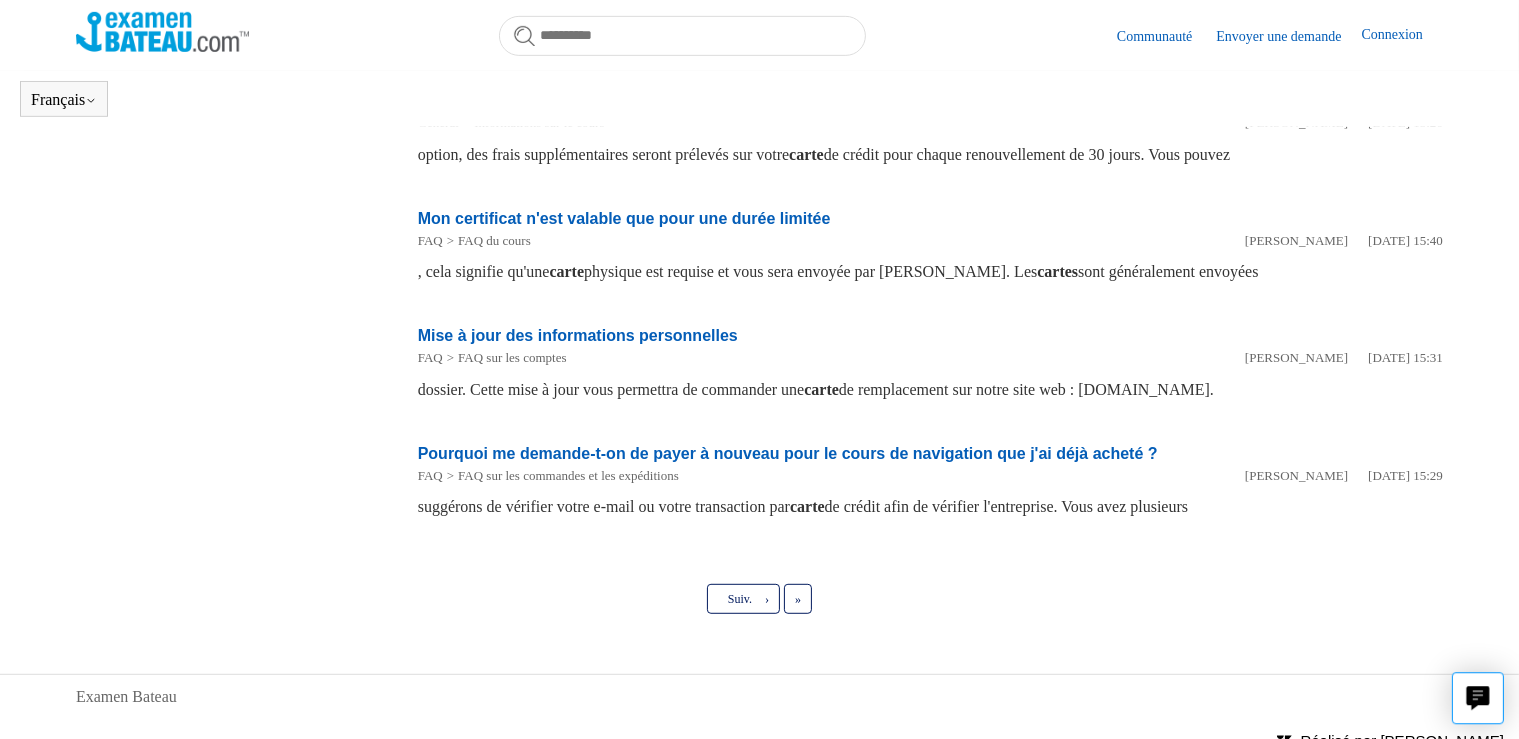 scroll, scrollTop: 973, scrollLeft: 0, axis: vertical 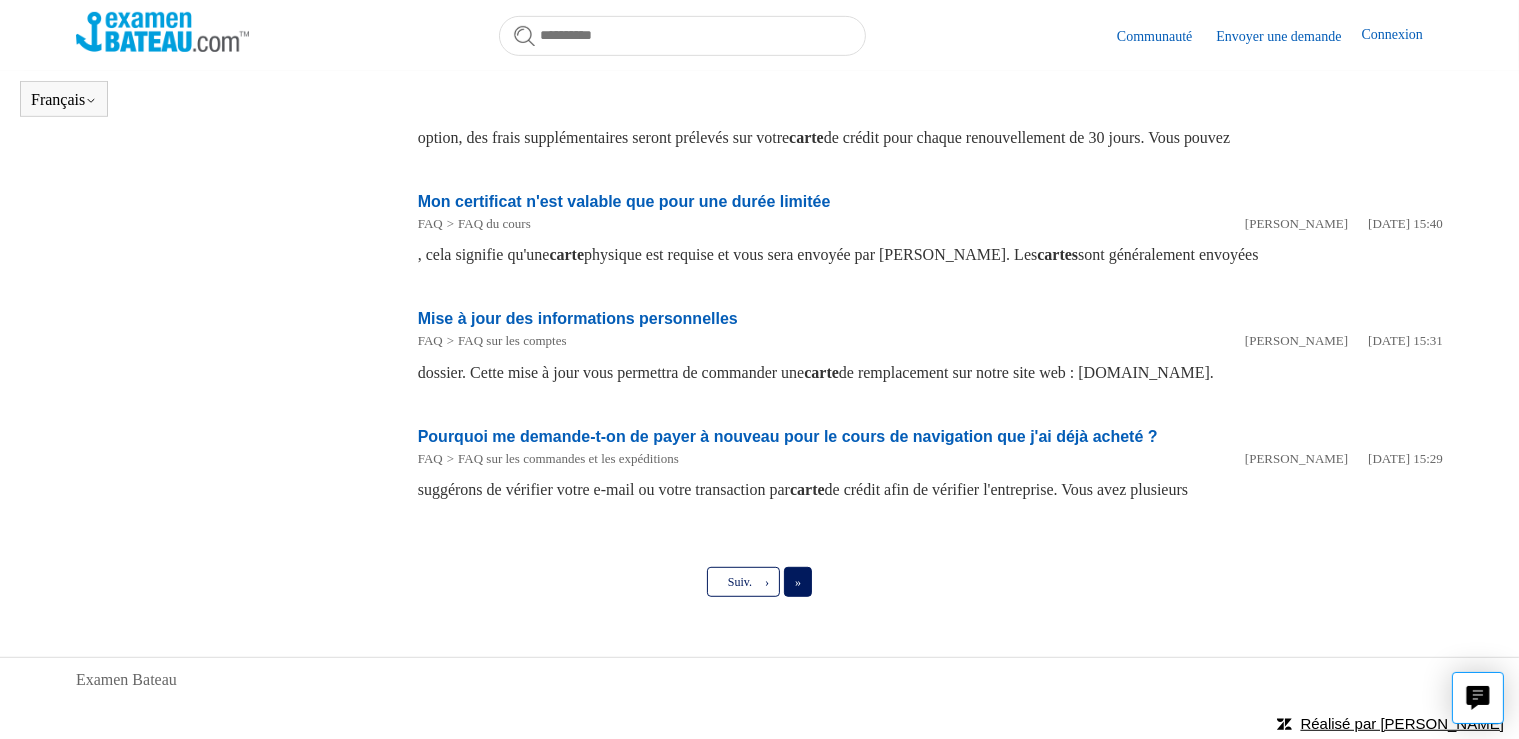 click on "Dernier
»" at bounding box center (798, 582) 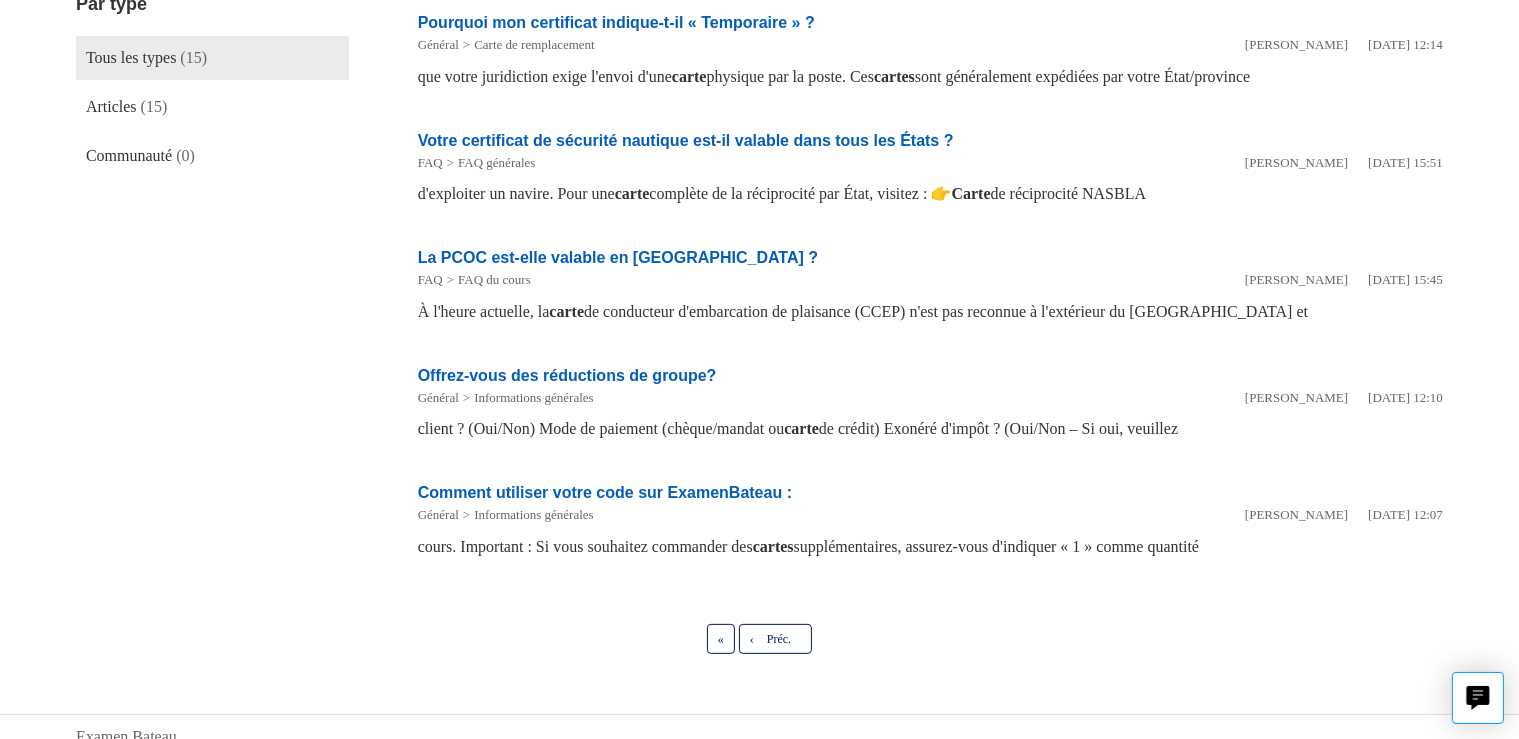 scroll, scrollTop: 0, scrollLeft: 0, axis: both 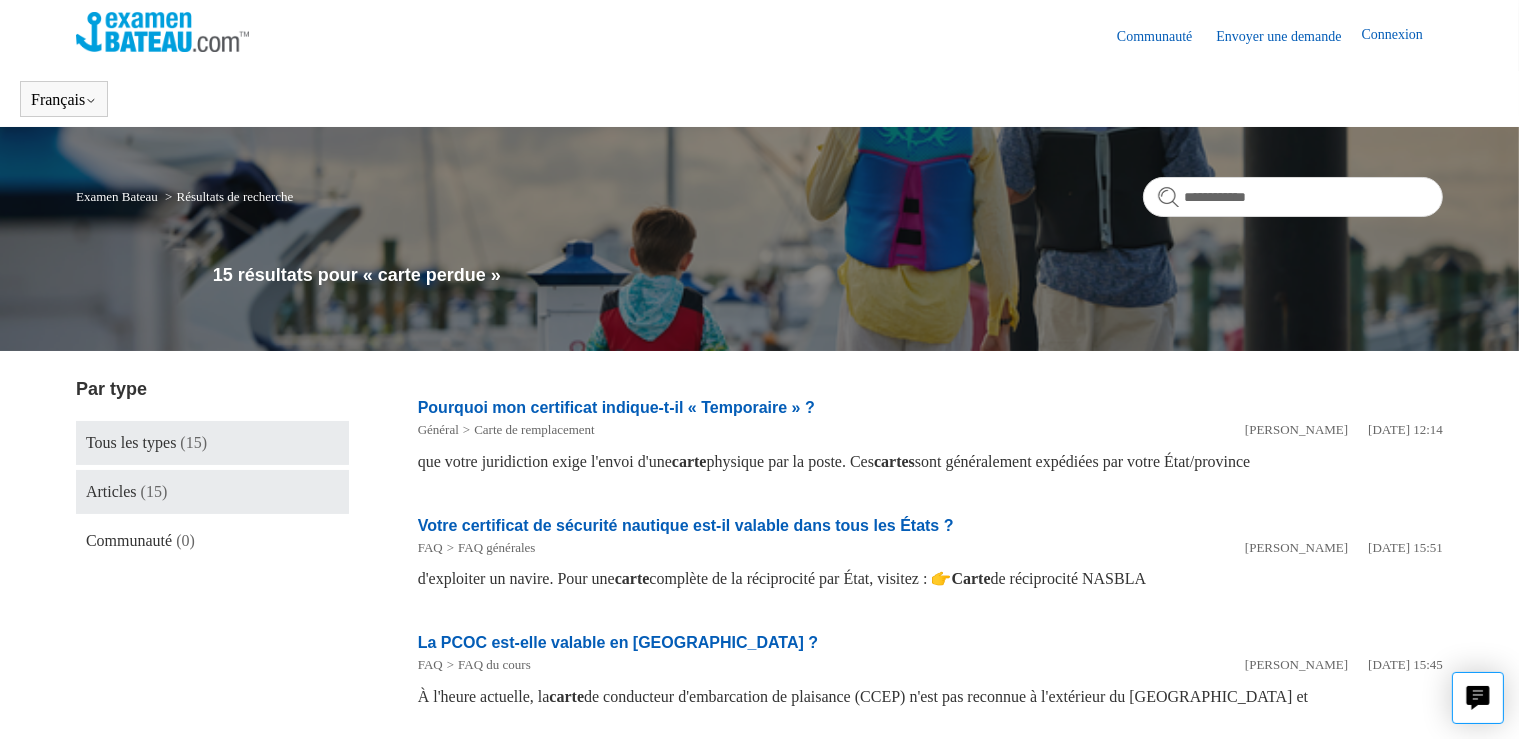 click on "(15)" at bounding box center [154, 491] 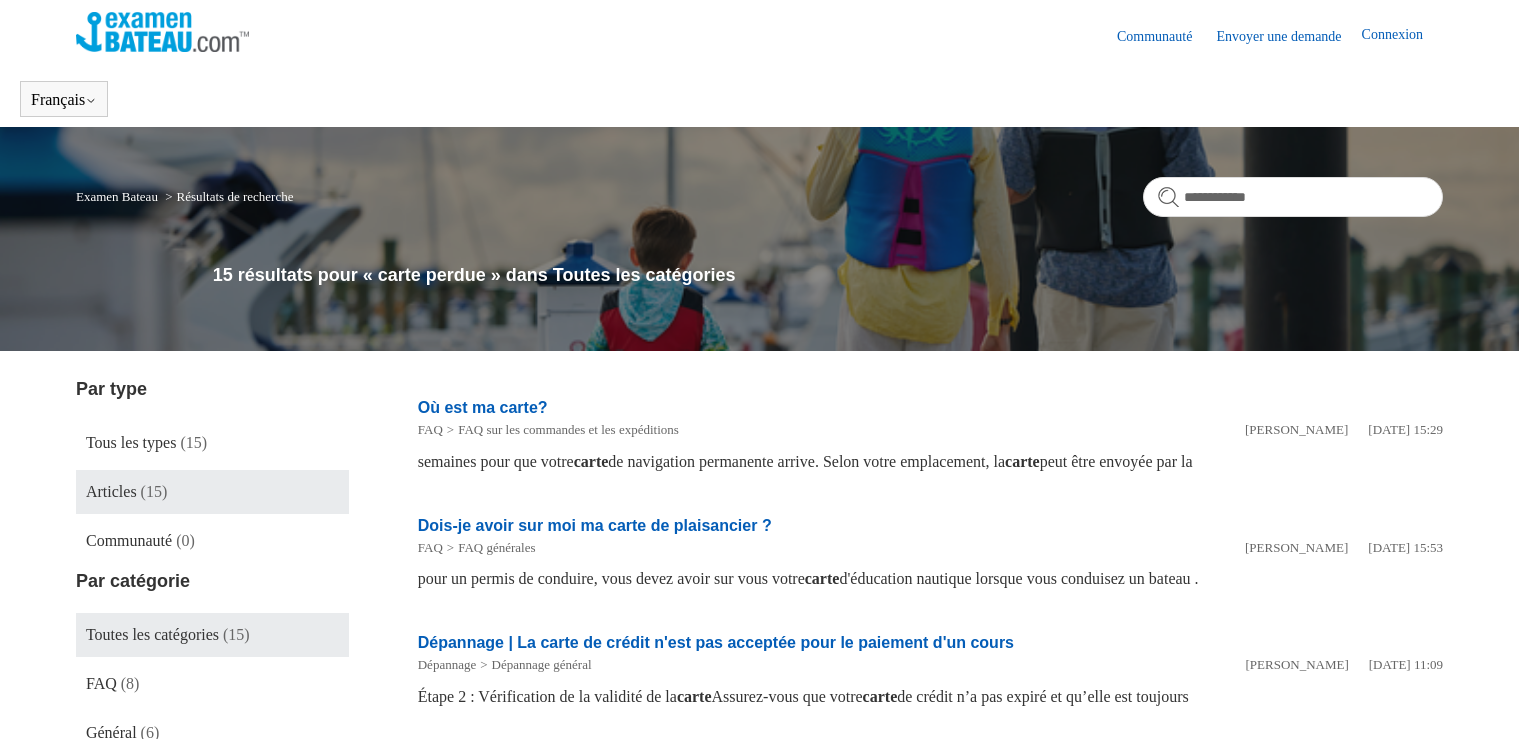 scroll, scrollTop: 0, scrollLeft: 0, axis: both 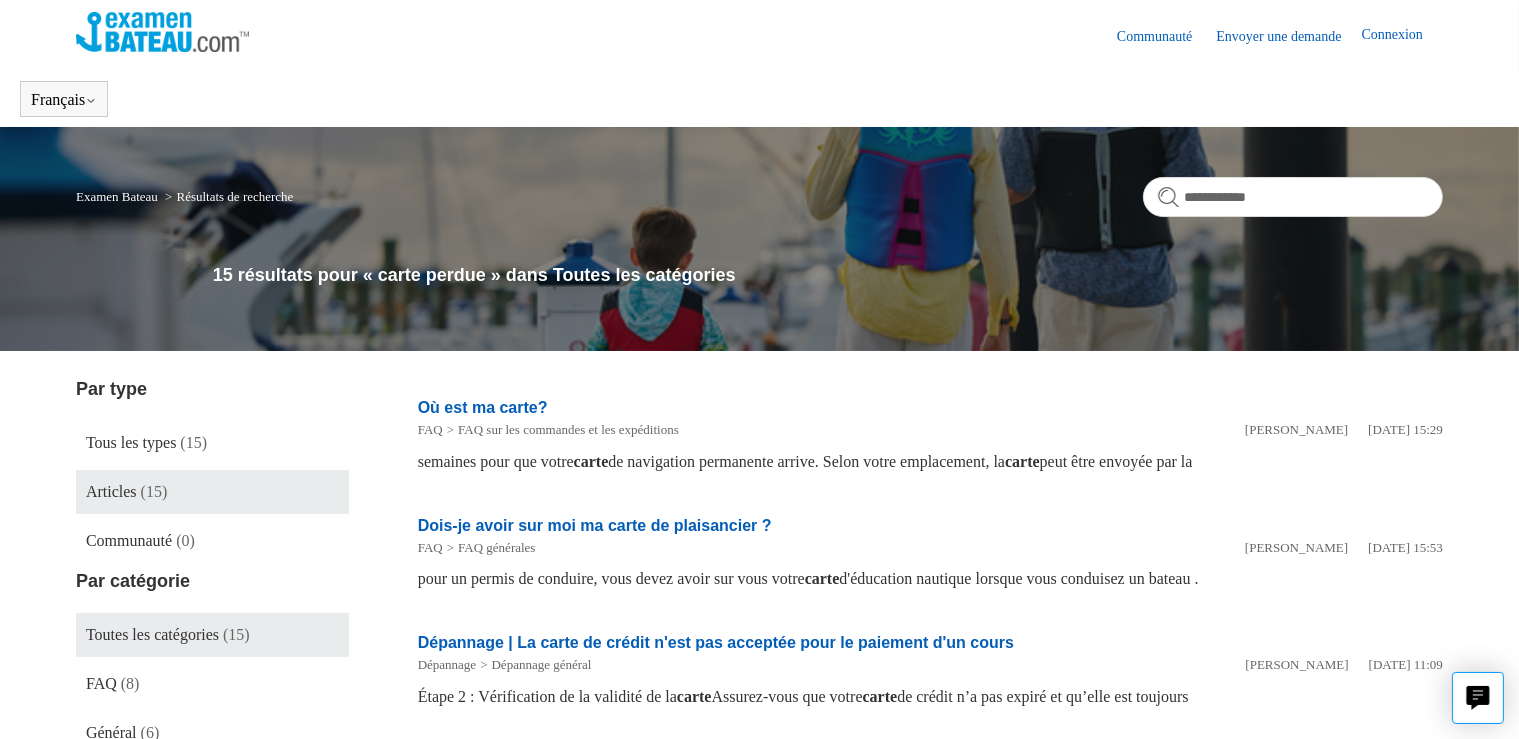 click on "Où est ma carte?" at bounding box center [483, 407] 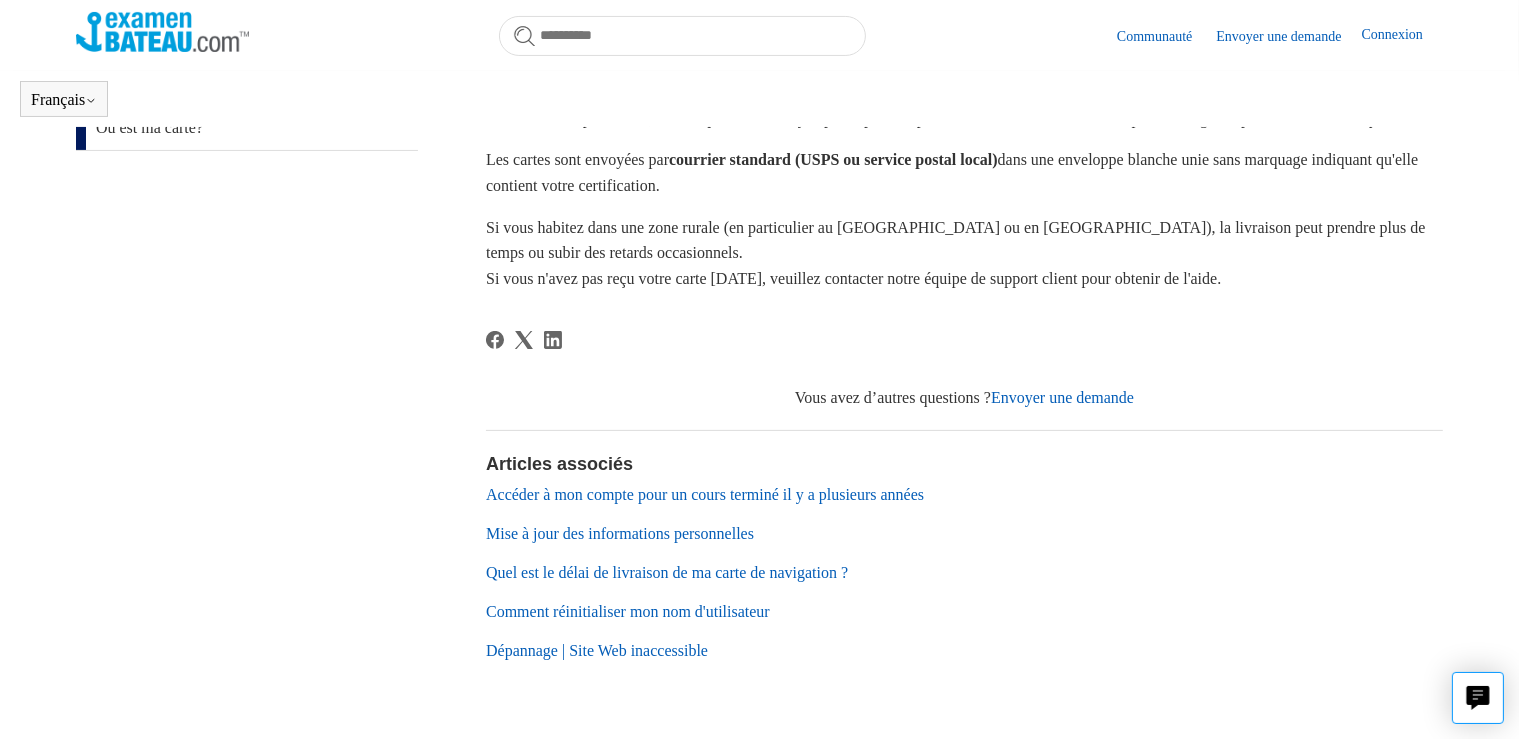 scroll, scrollTop: 366, scrollLeft: 0, axis: vertical 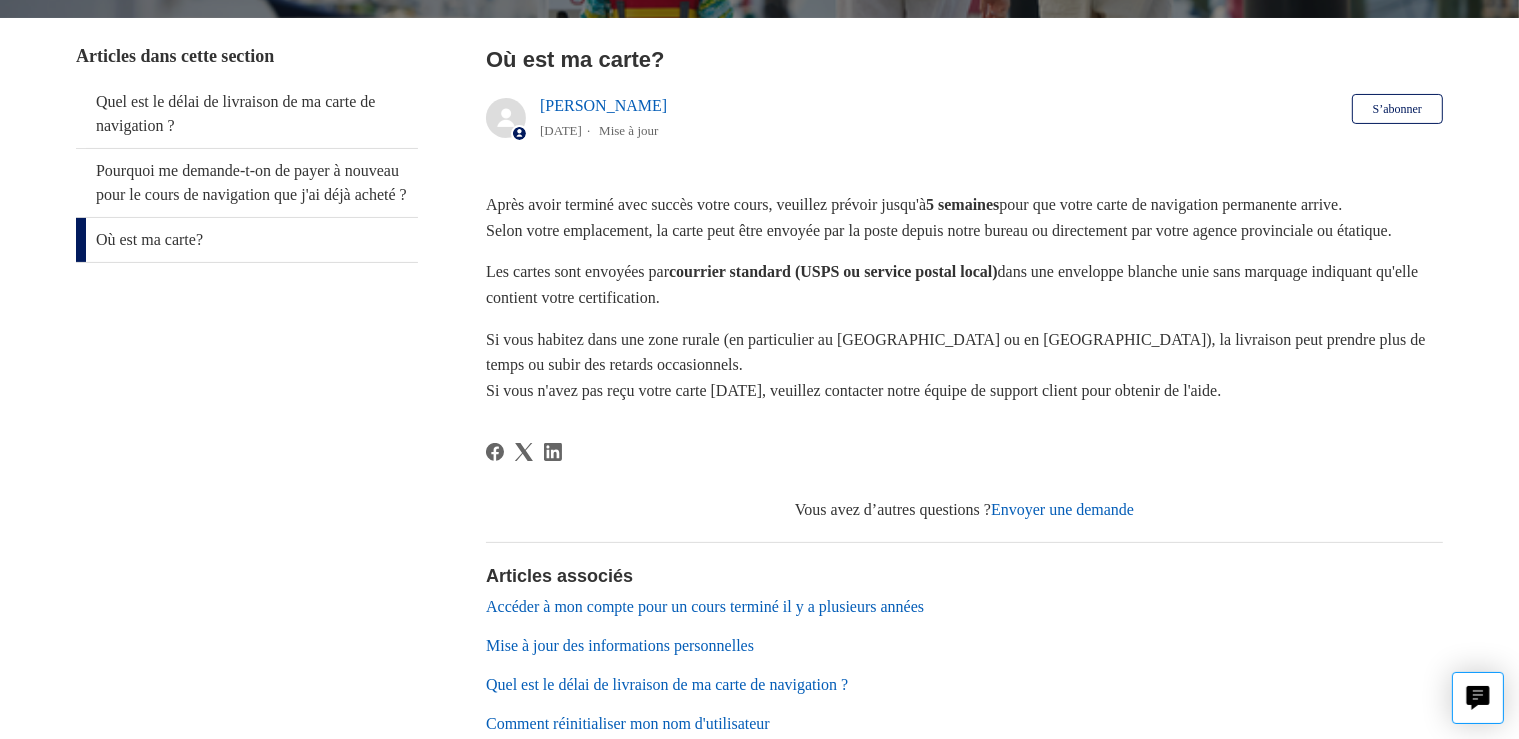 click on "Envoyer une demande" at bounding box center [1062, 509] 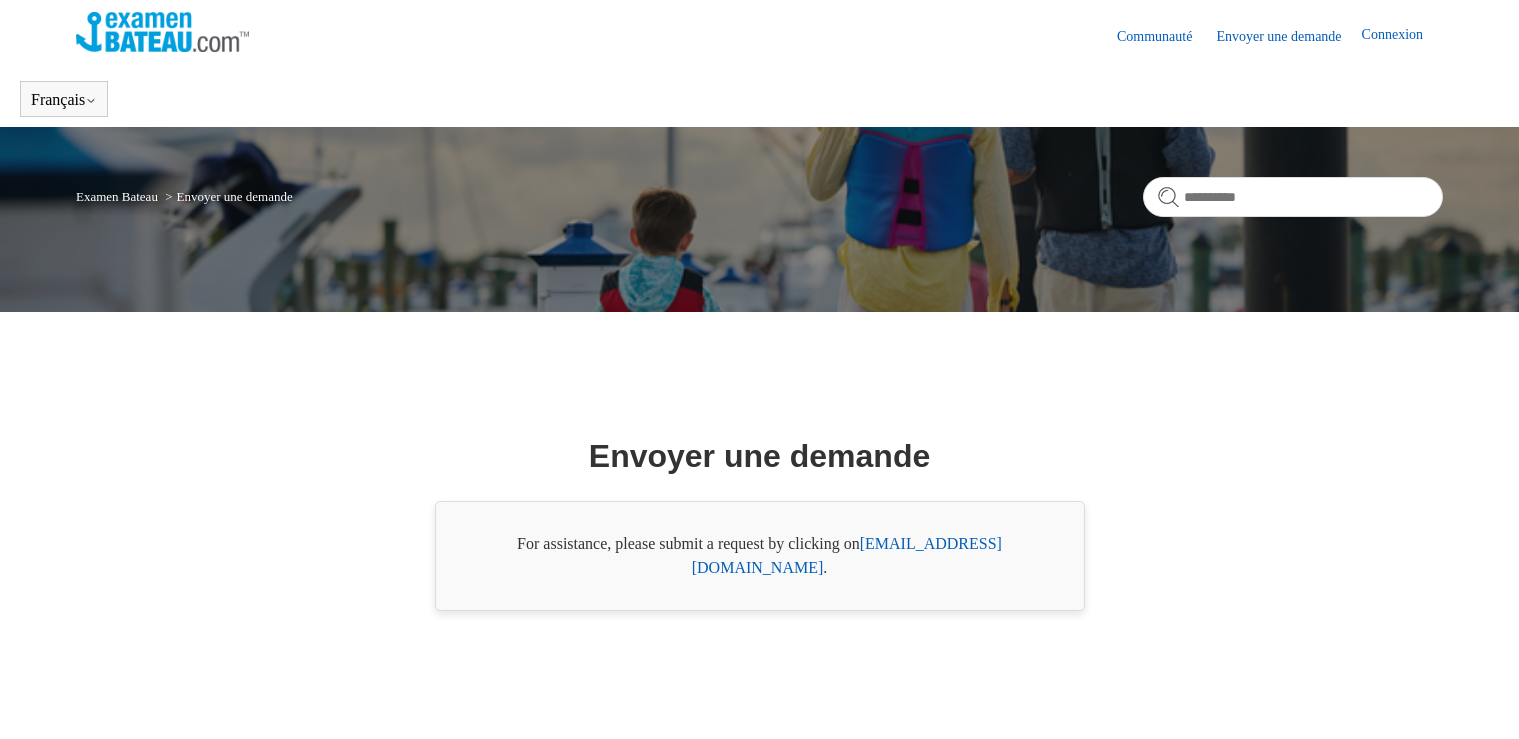 scroll, scrollTop: 0, scrollLeft: 0, axis: both 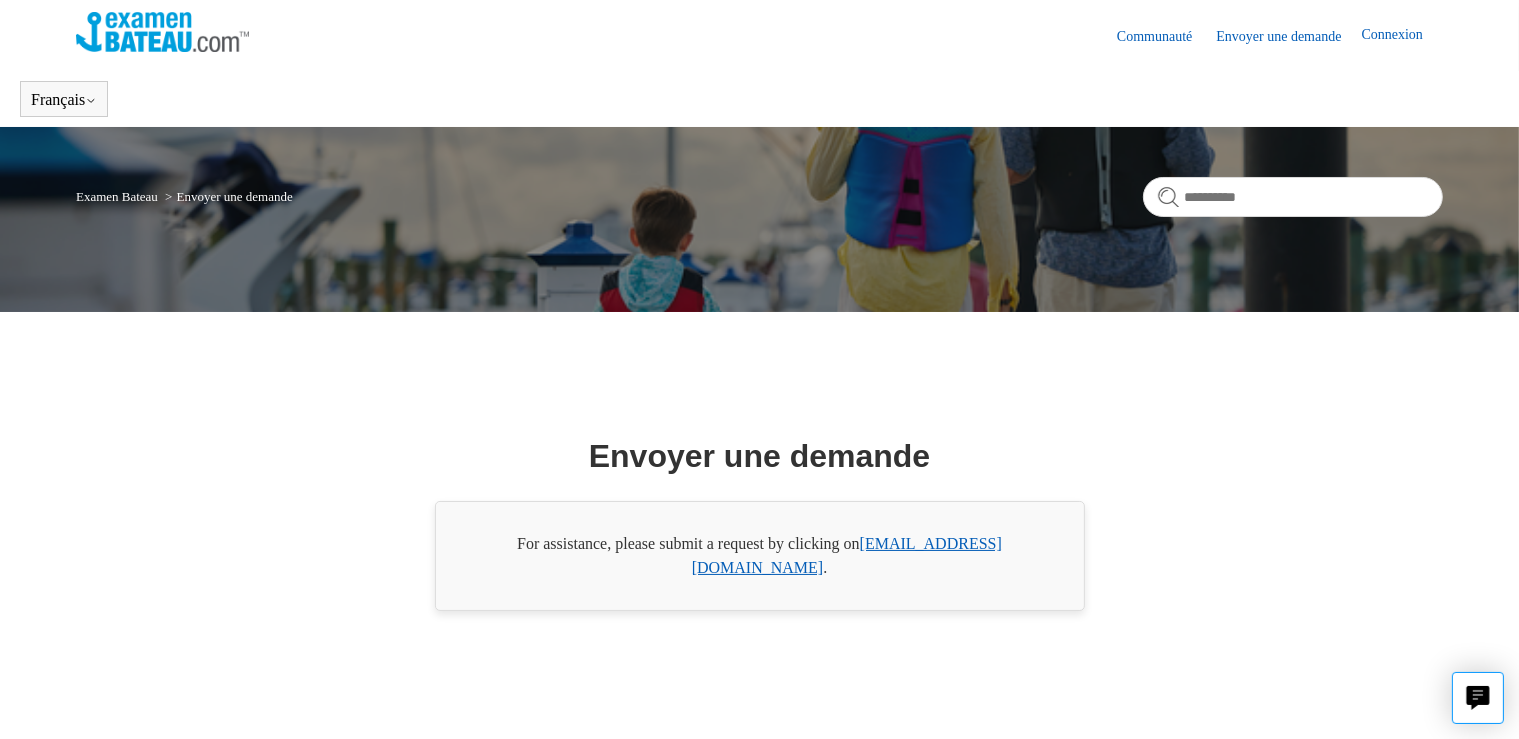 drag, startPoint x: 1042, startPoint y: 559, endPoint x: 870, endPoint y: 565, distance: 172.10461 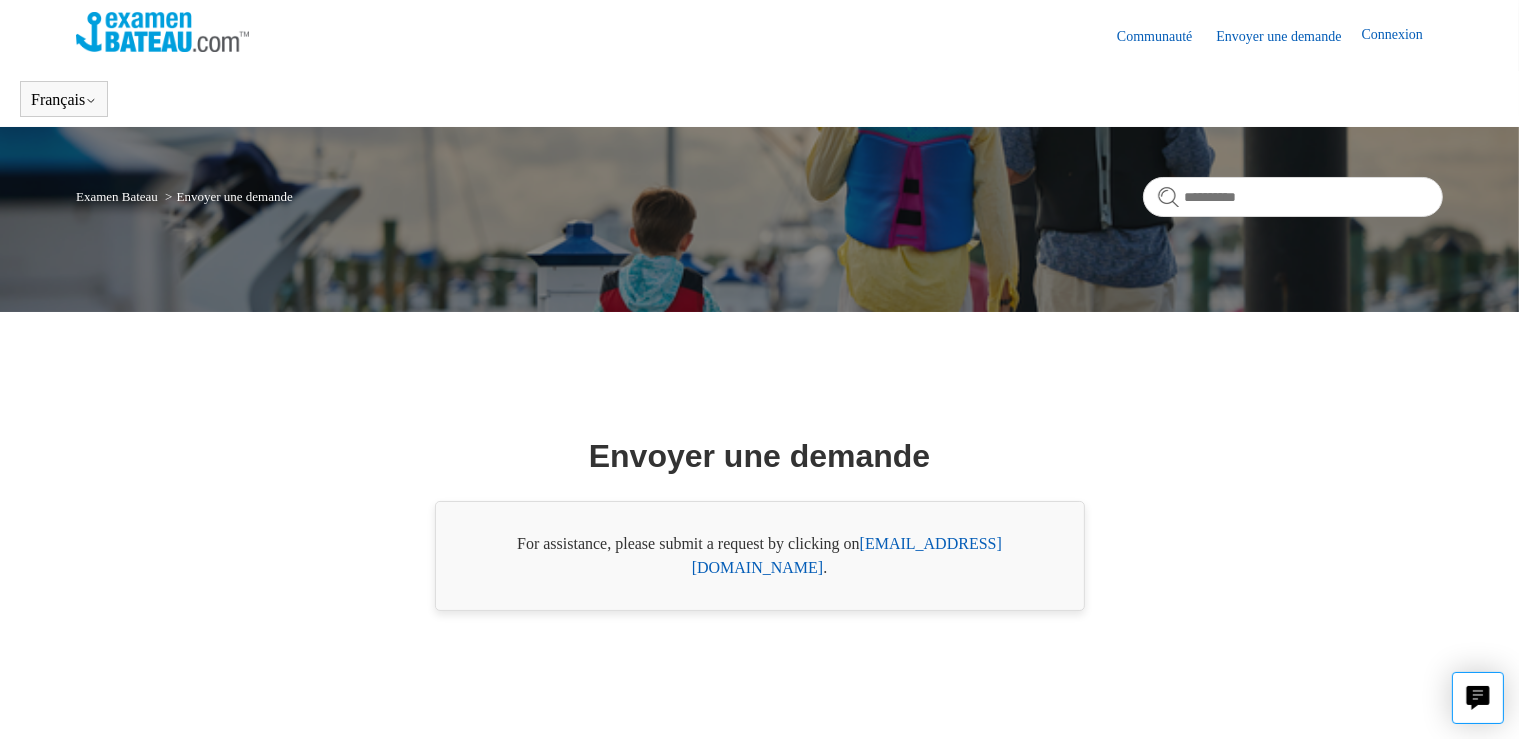 copy on "support@boat-ed.com ." 